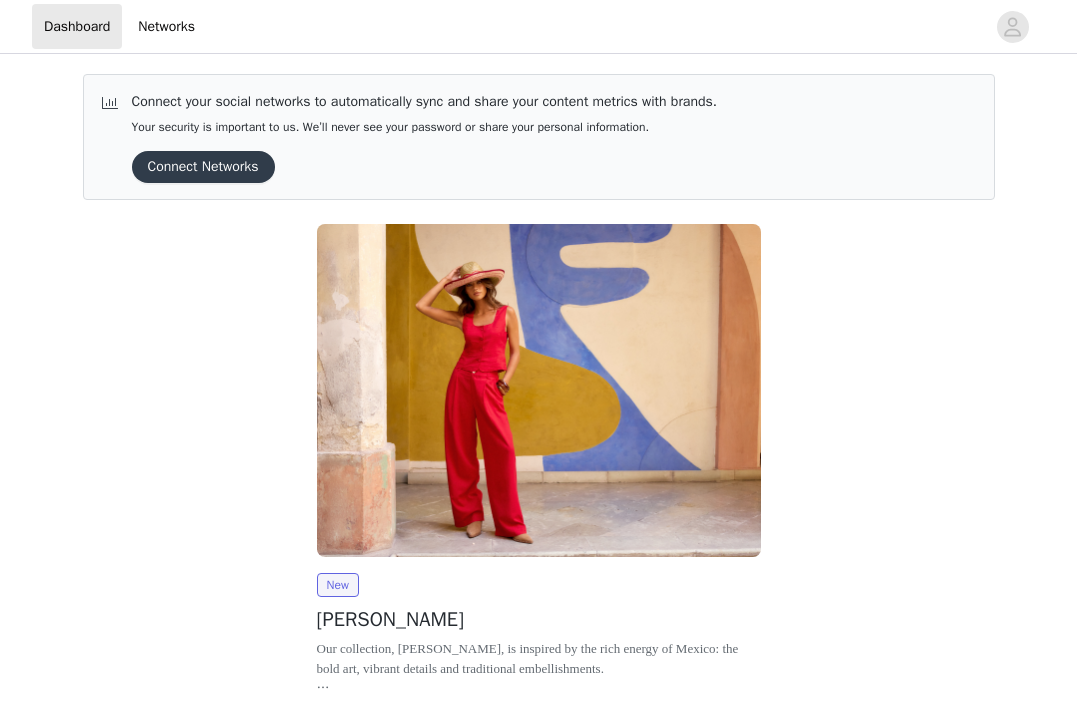 scroll, scrollTop: 0, scrollLeft: 0, axis: both 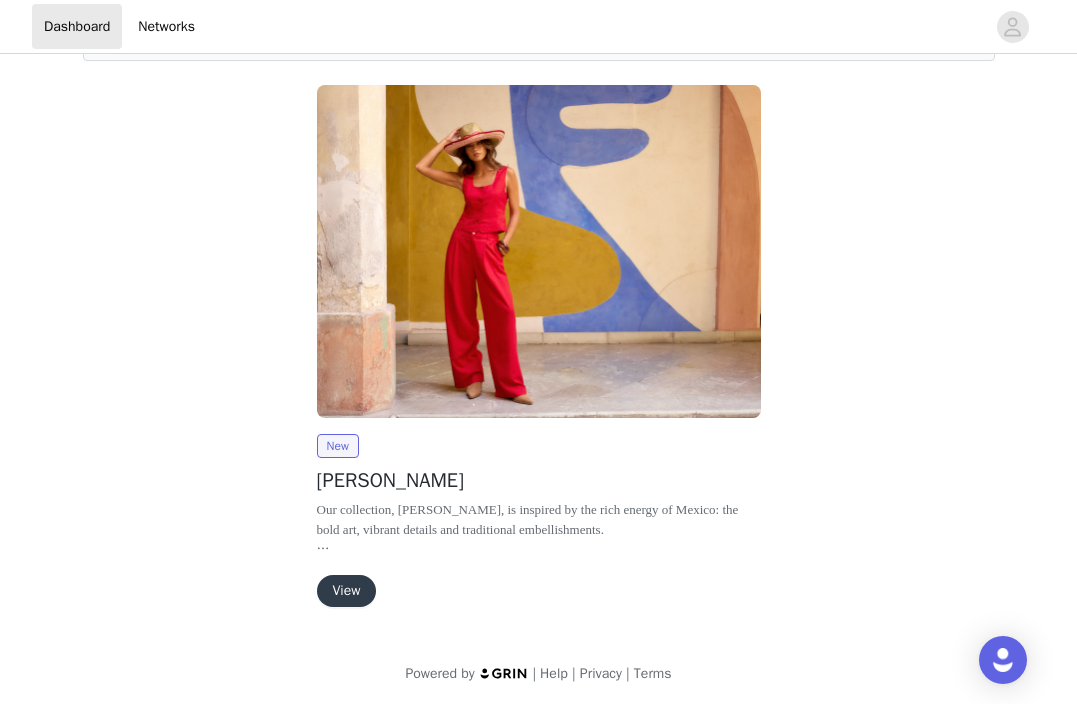 click on "View" at bounding box center [347, 591] 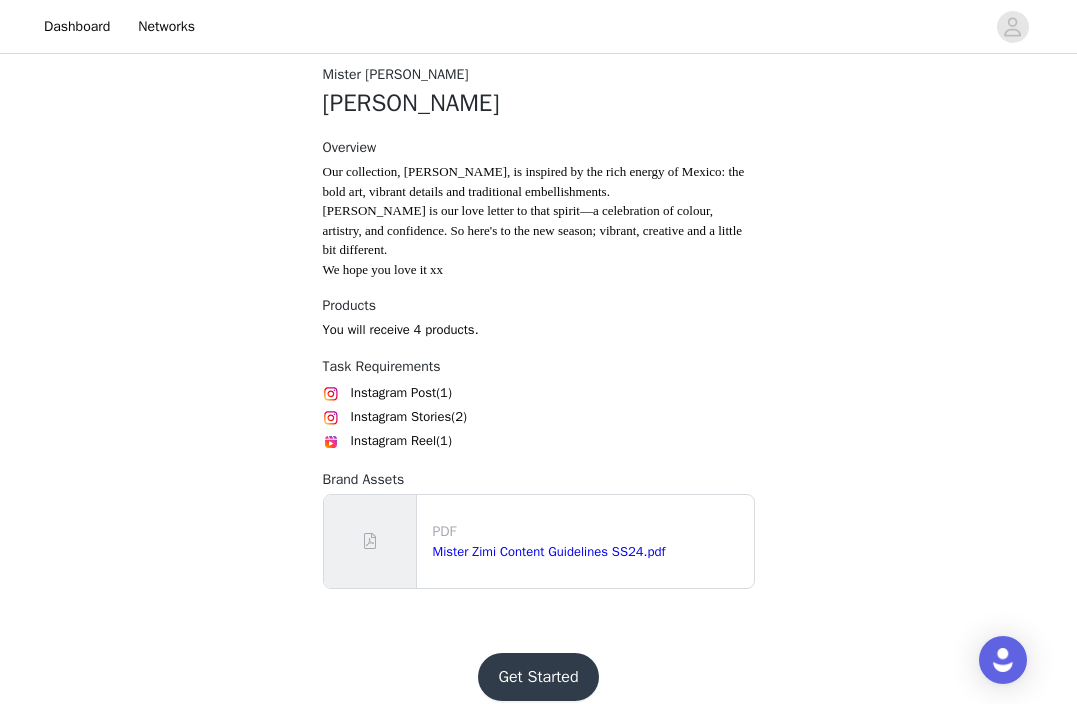 scroll, scrollTop: 387, scrollLeft: 0, axis: vertical 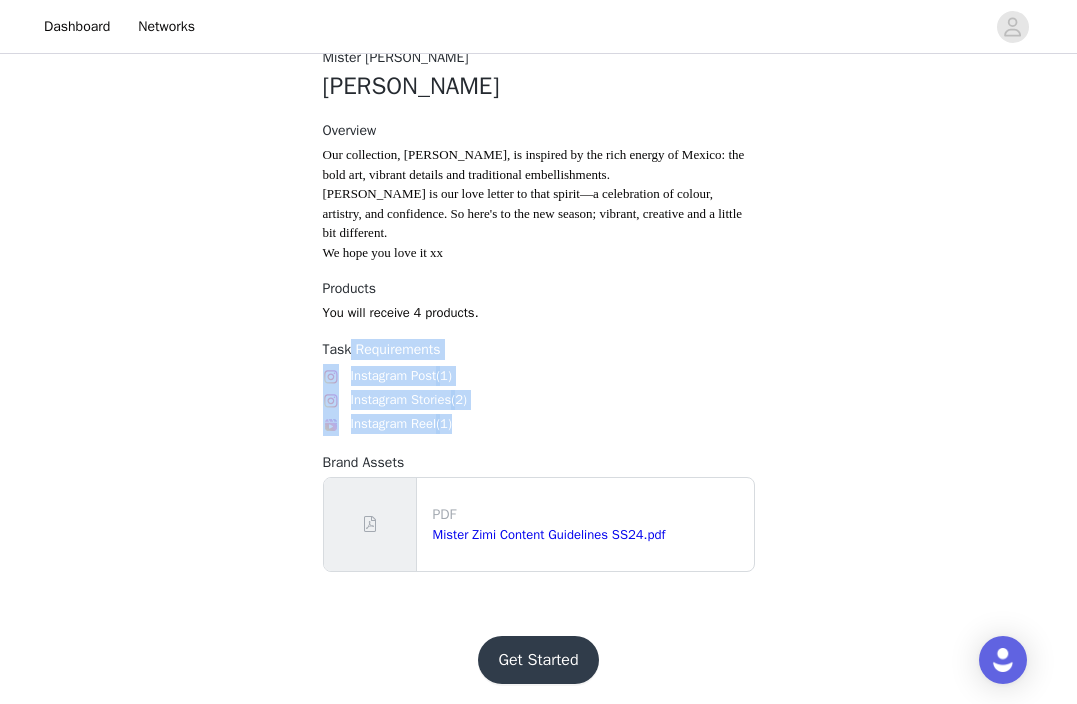 drag, startPoint x: 469, startPoint y: 421, endPoint x: 352, endPoint y: 340, distance: 142.30249 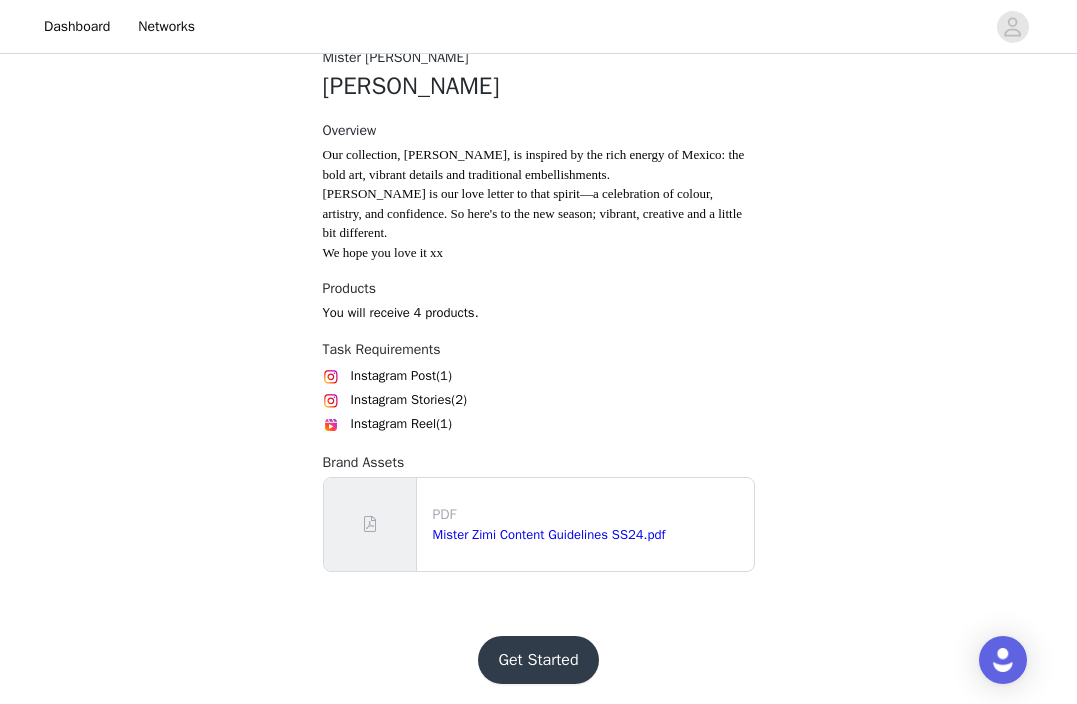 click on "We hope you love it xx" at bounding box center [539, 253] 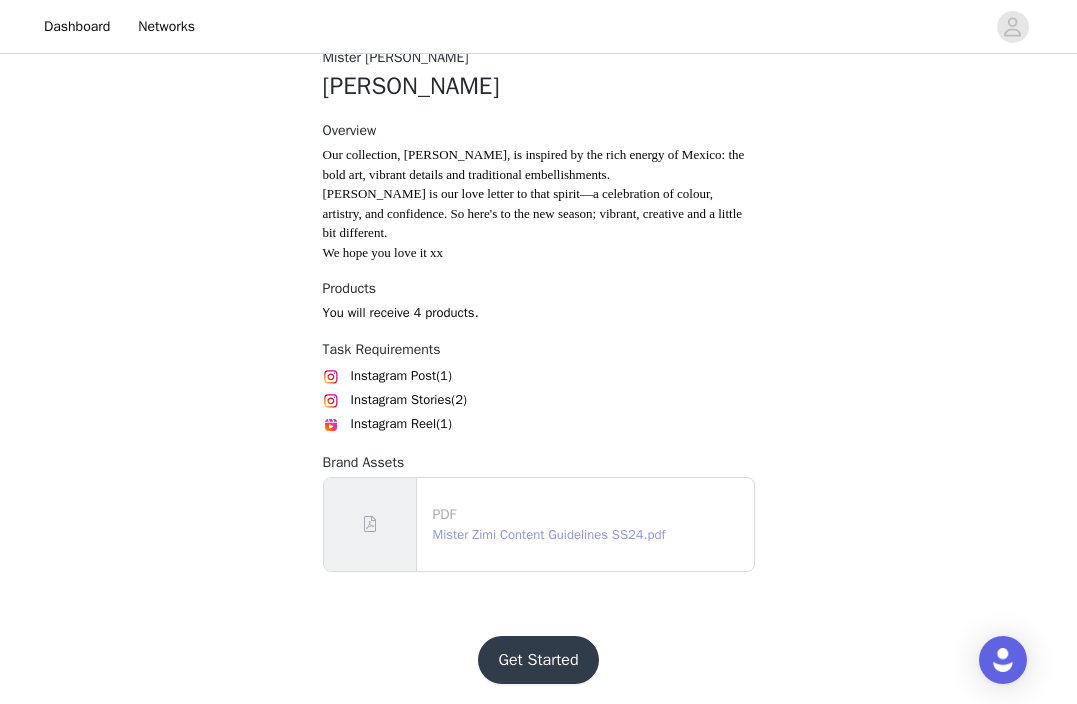 click on "Mister Zimi Content Guidelines SS24.pdf" at bounding box center [549, 534] 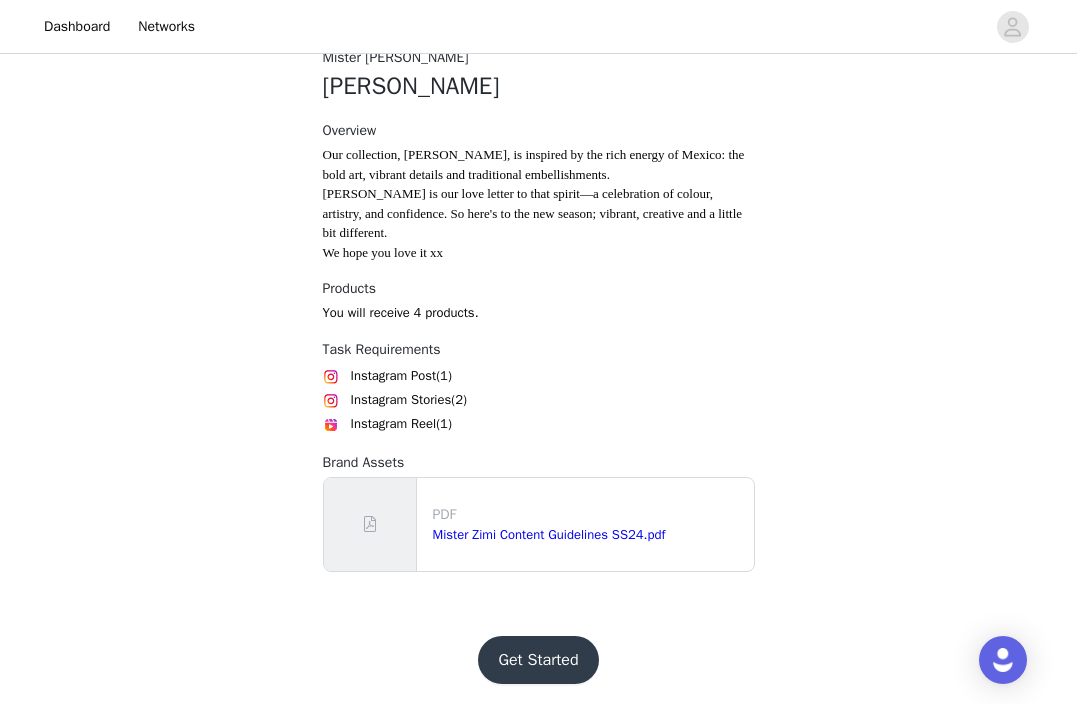 click on "Get Started" at bounding box center (538, 660) 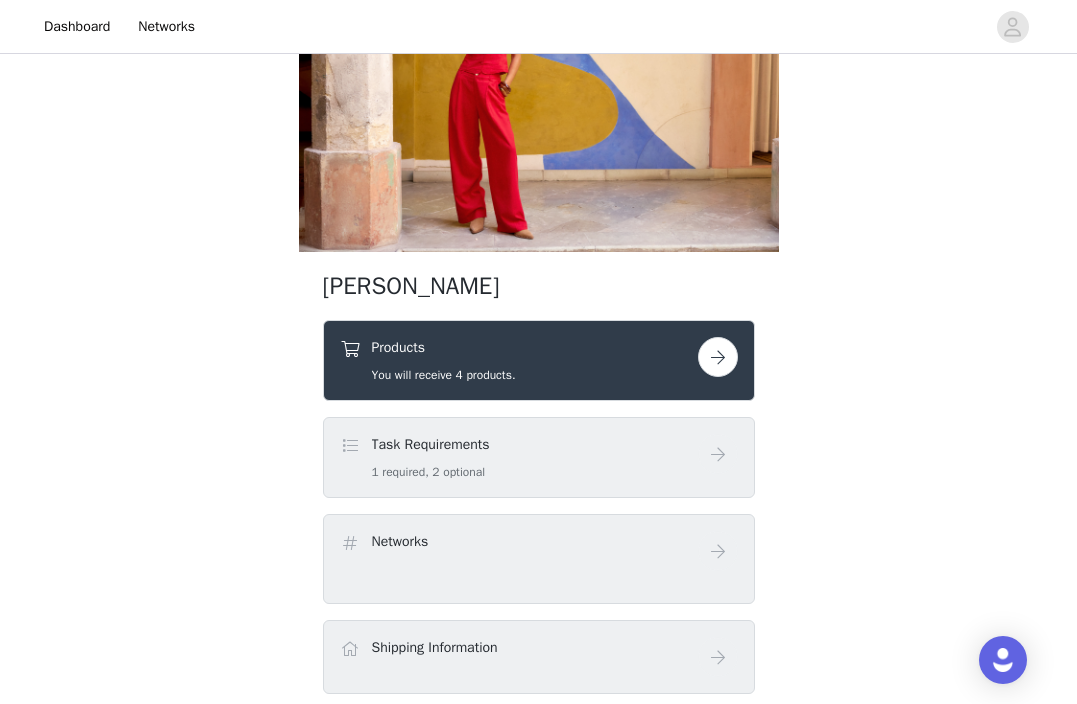 scroll, scrollTop: 293, scrollLeft: 0, axis: vertical 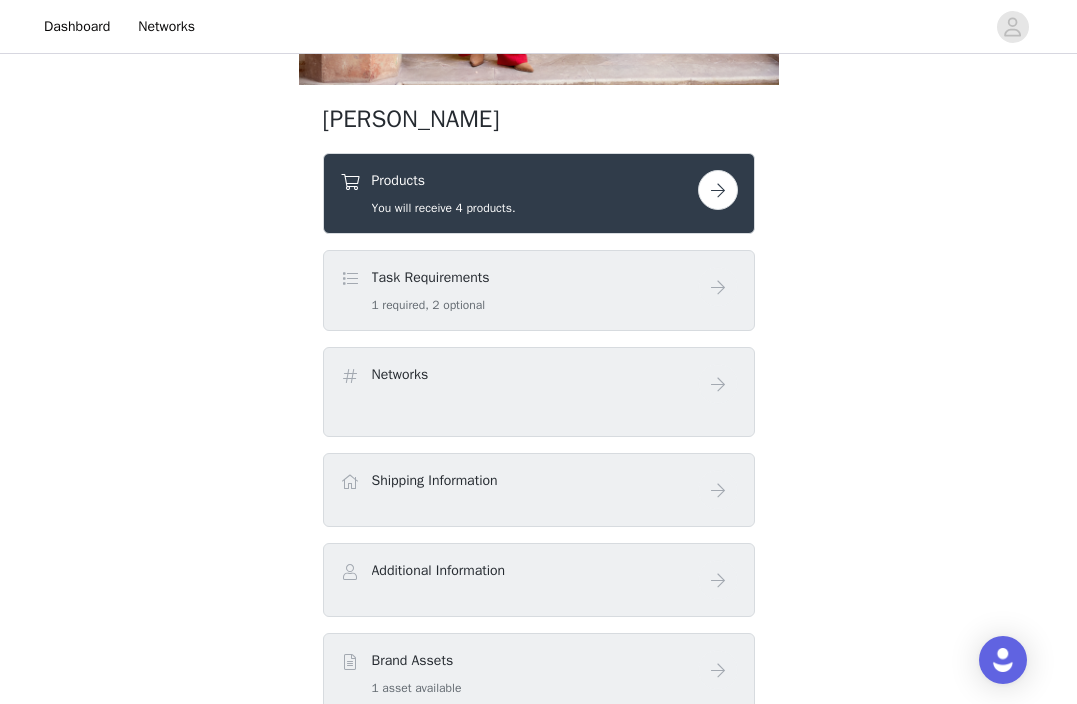 click on "Task Requirements   1 required, 2 optional" at bounding box center [519, 290] 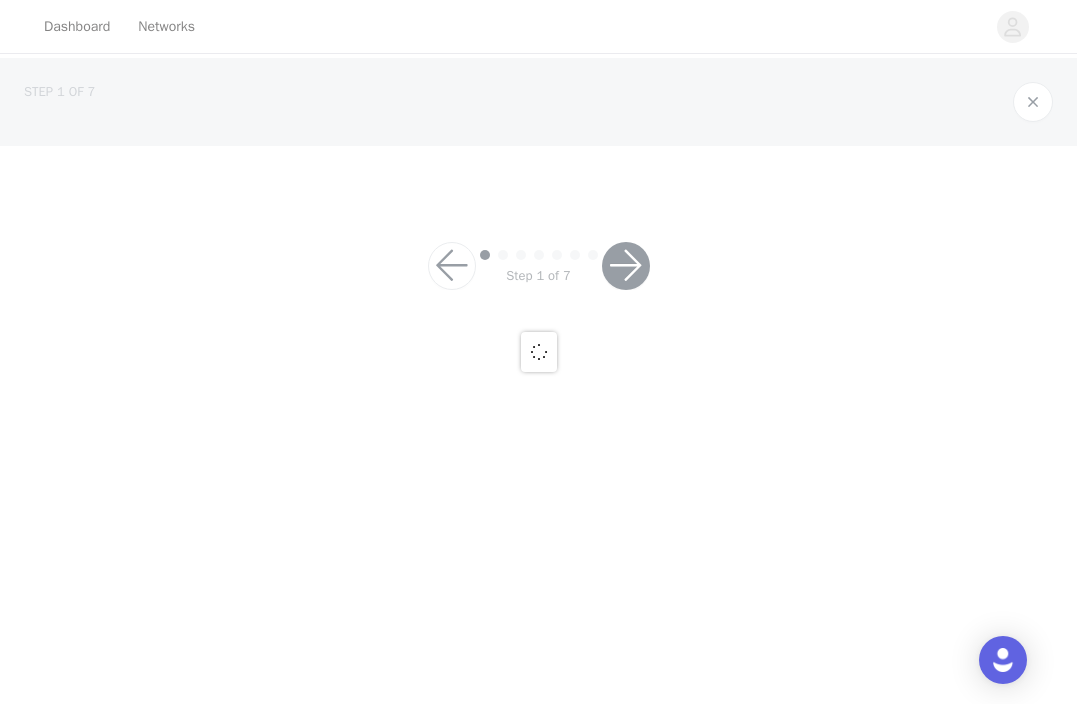 scroll, scrollTop: 0, scrollLeft: 0, axis: both 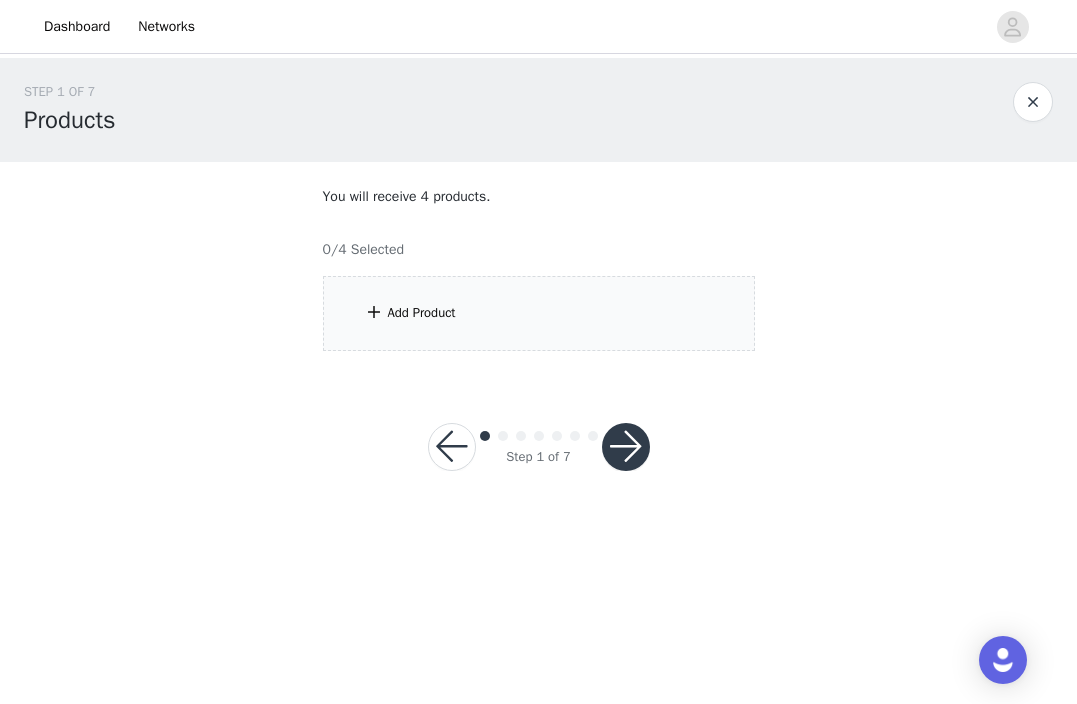 click on "Add Product" at bounding box center [539, 313] 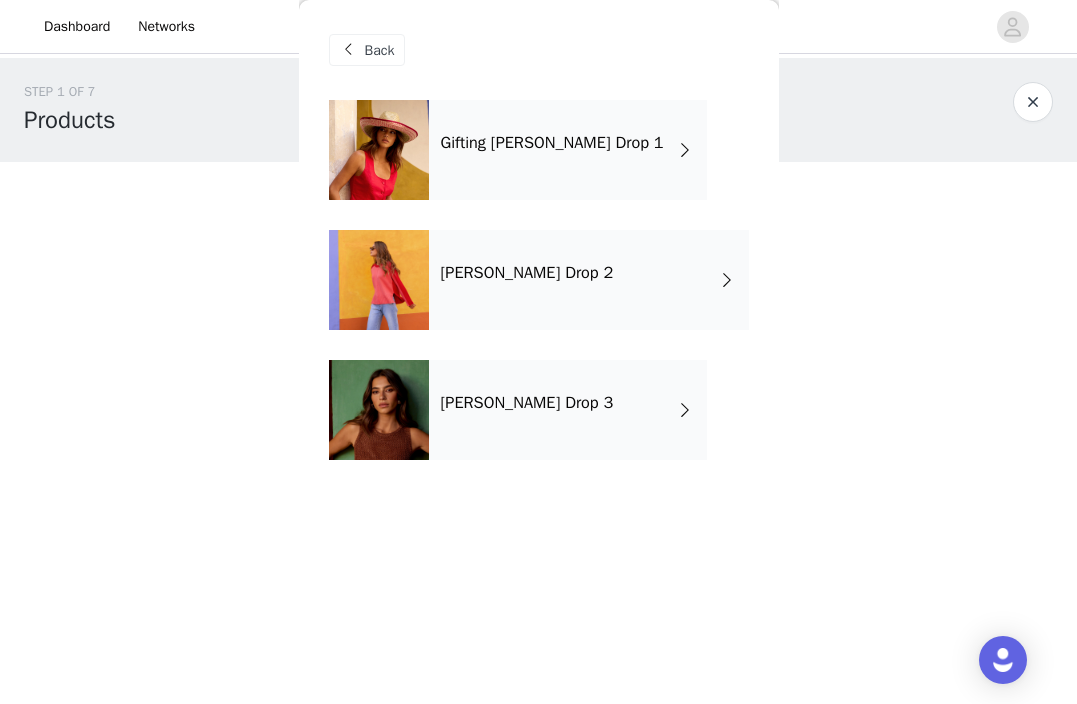 click on "Gifting [PERSON_NAME] Drop 1" at bounding box center (568, 150) 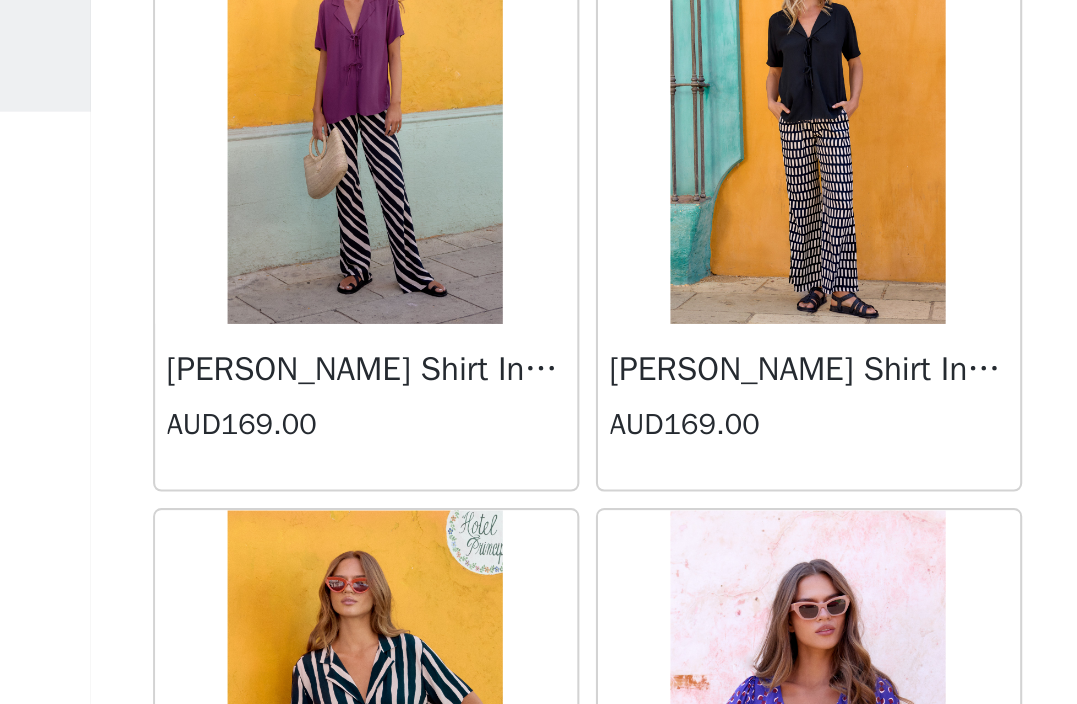 scroll, scrollTop: 2356, scrollLeft: 0, axis: vertical 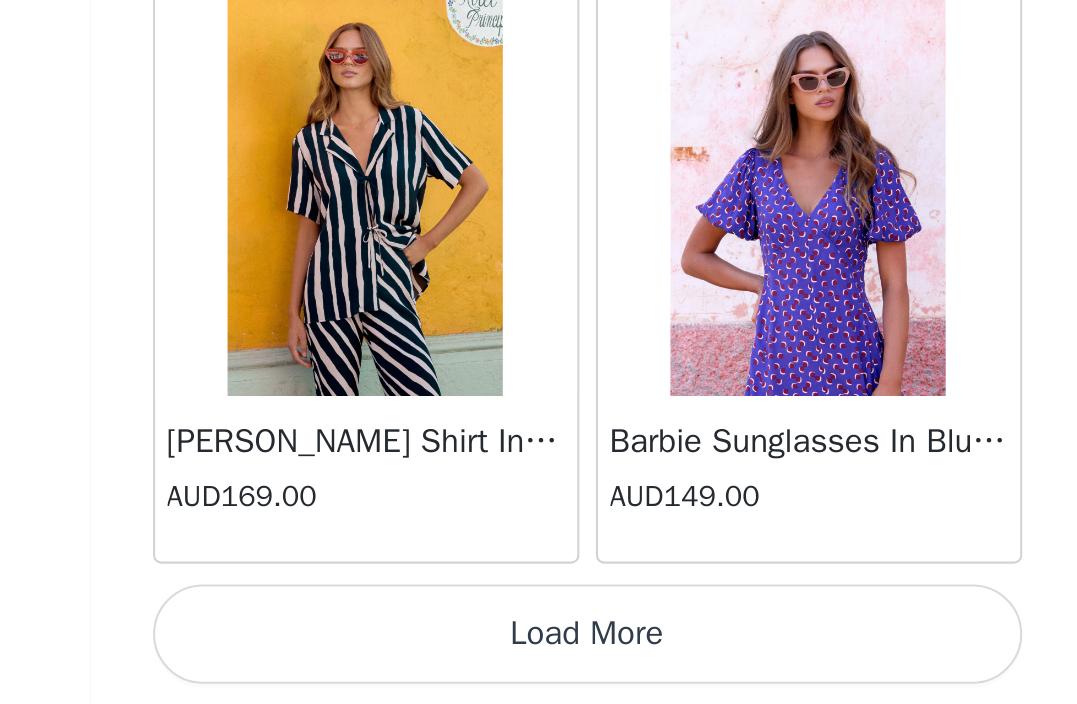 click on "Load More" at bounding box center (539, 670) 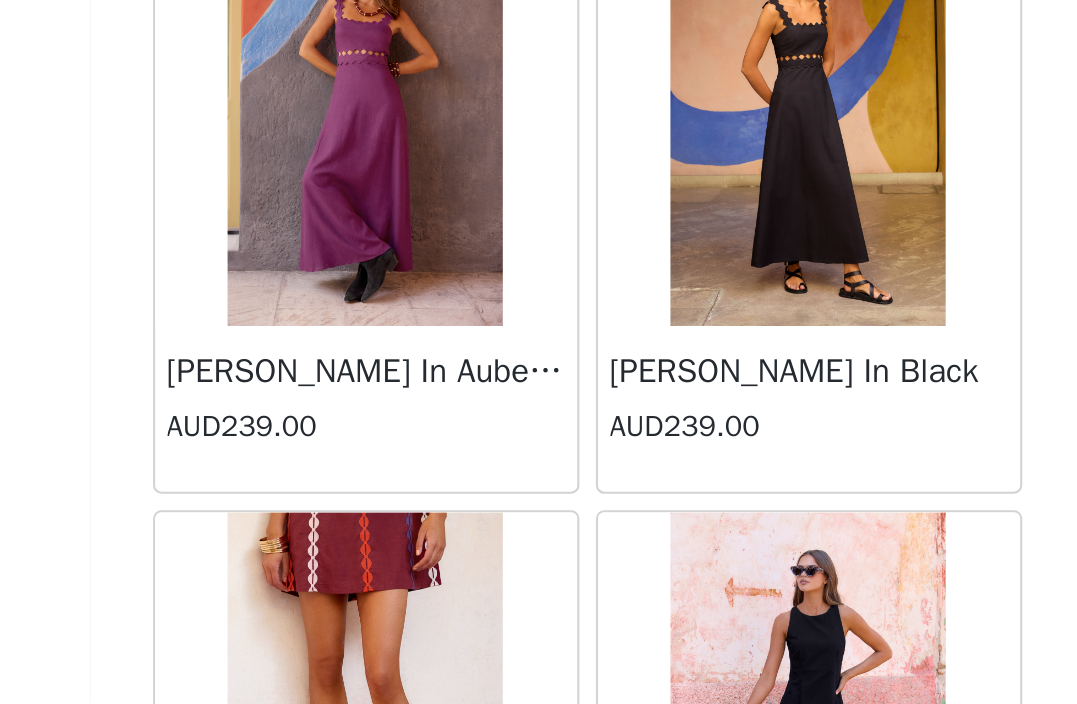 scroll, scrollTop: 4612, scrollLeft: 0, axis: vertical 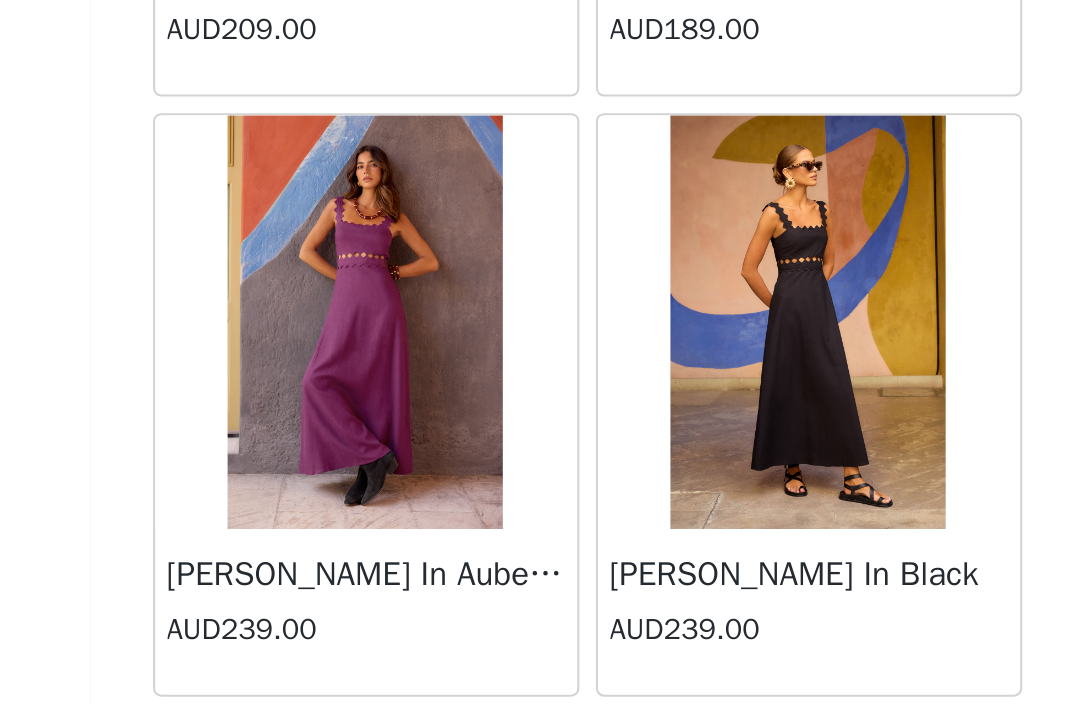 click at bounding box center [645, 519] 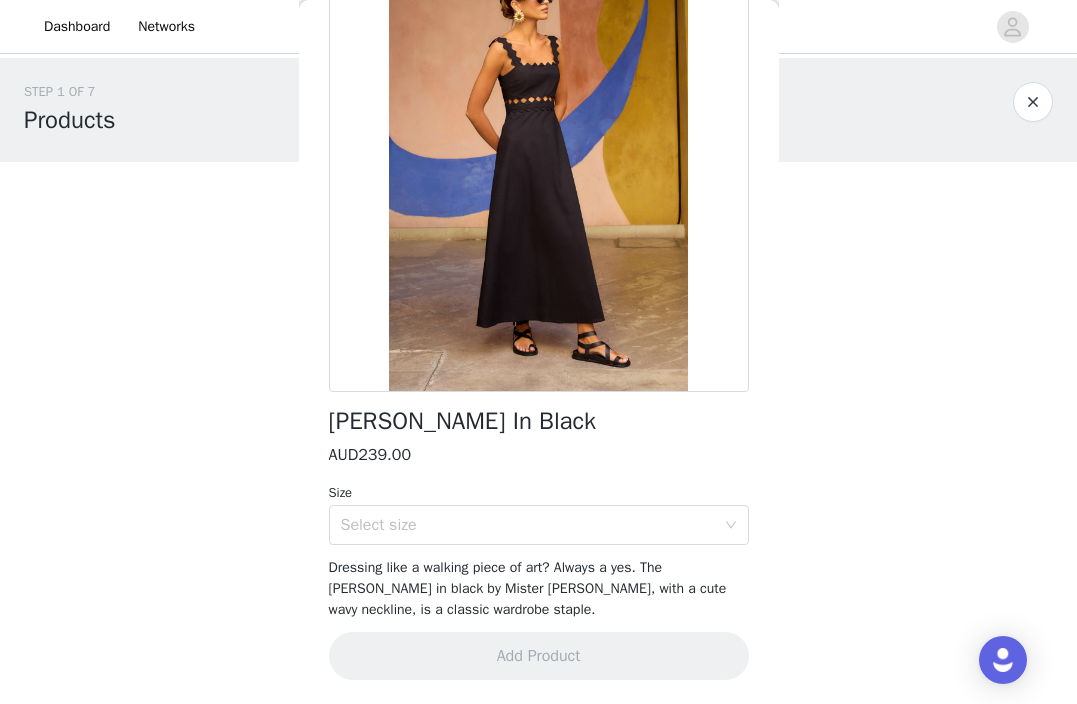 scroll, scrollTop: 157, scrollLeft: 0, axis: vertical 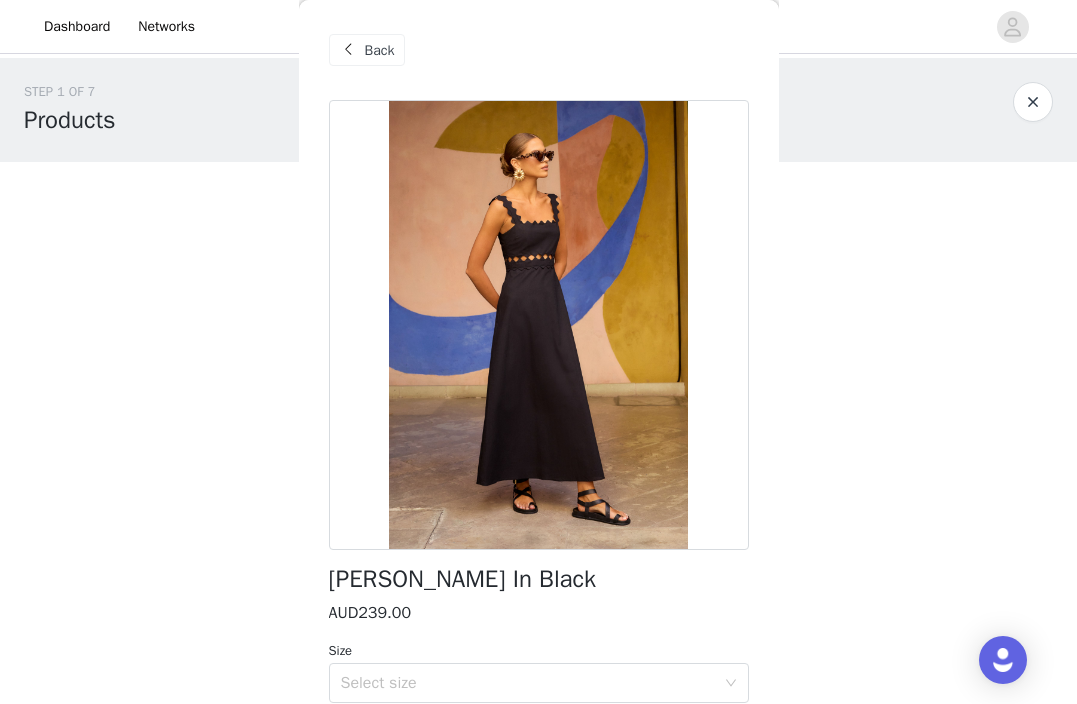 click at bounding box center [349, 50] 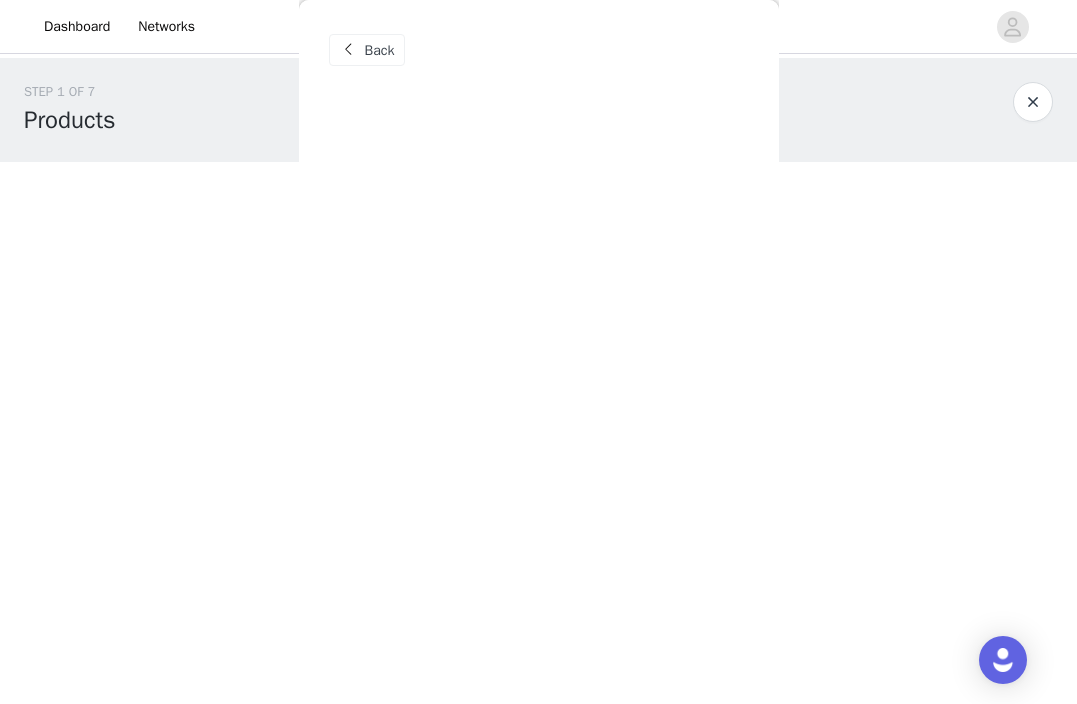 scroll, scrollTop: 0, scrollLeft: 0, axis: both 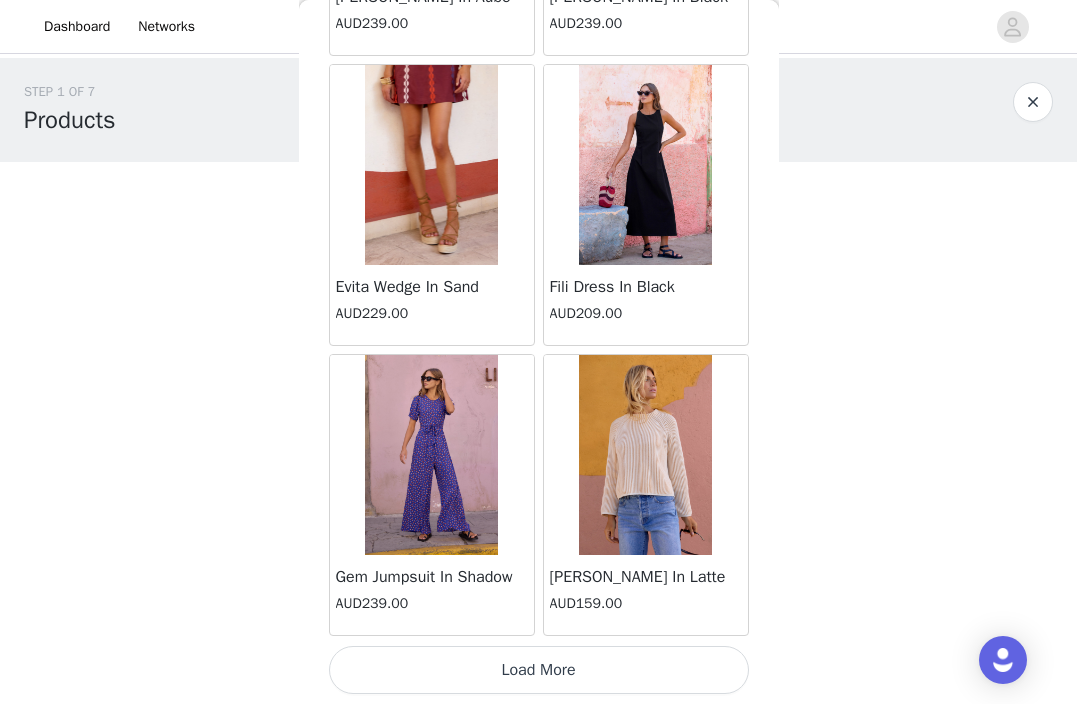 click on "Load More" at bounding box center [539, 670] 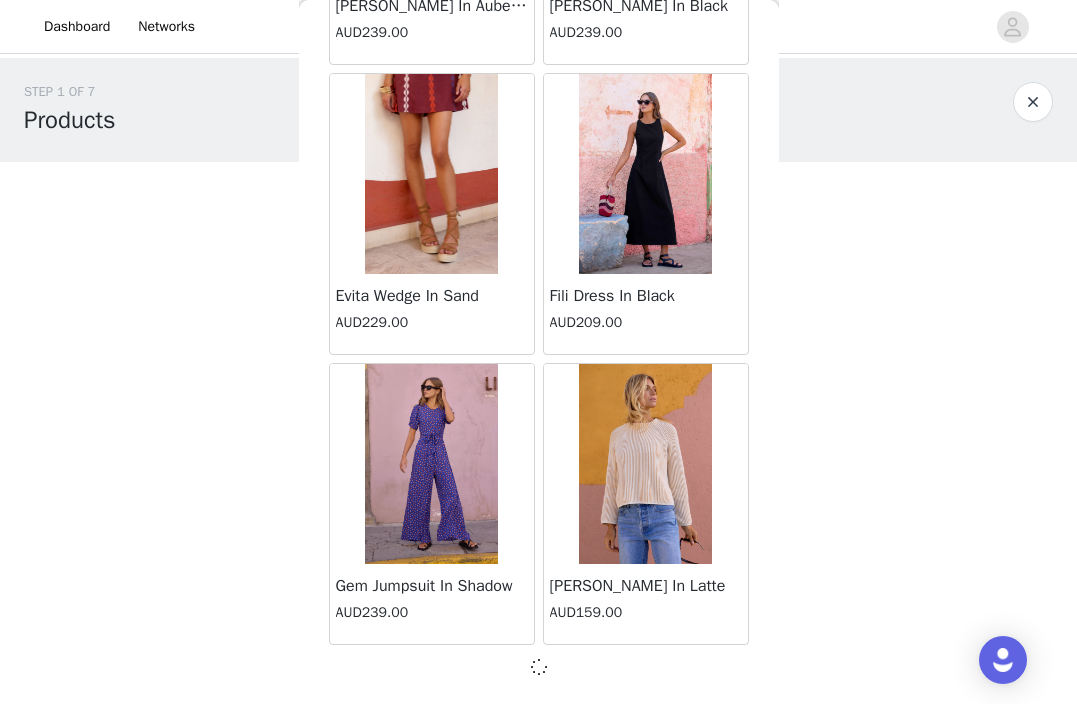 scroll, scrollTop: 5247, scrollLeft: 0, axis: vertical 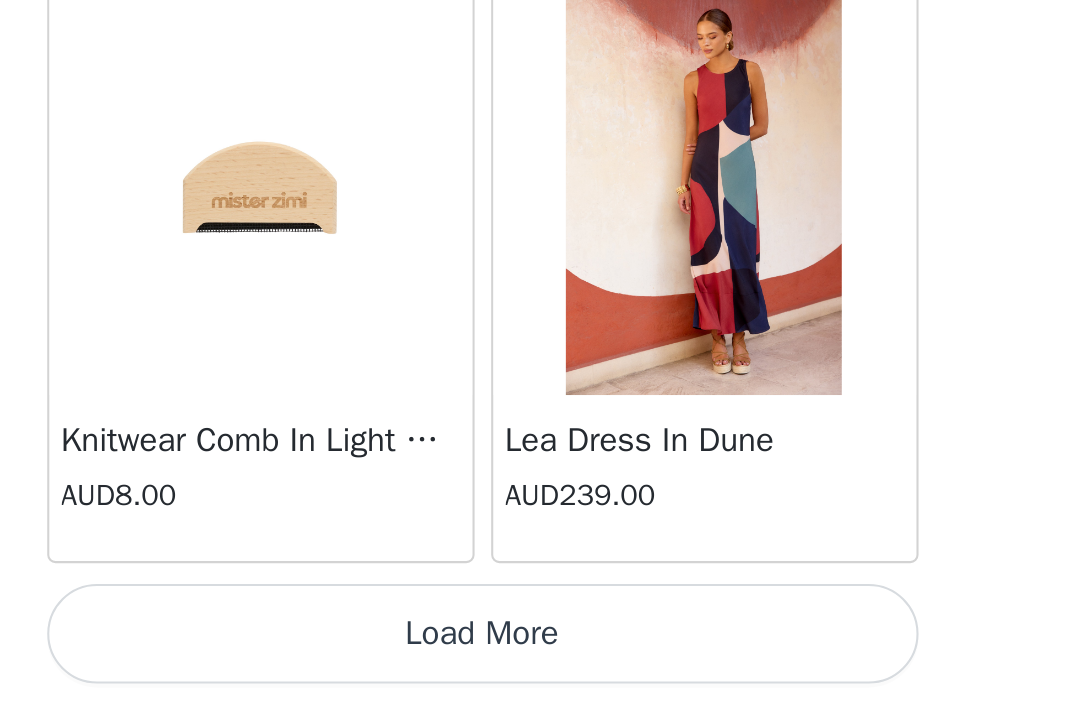 click on "Load More" at bounding box center [539, 670] 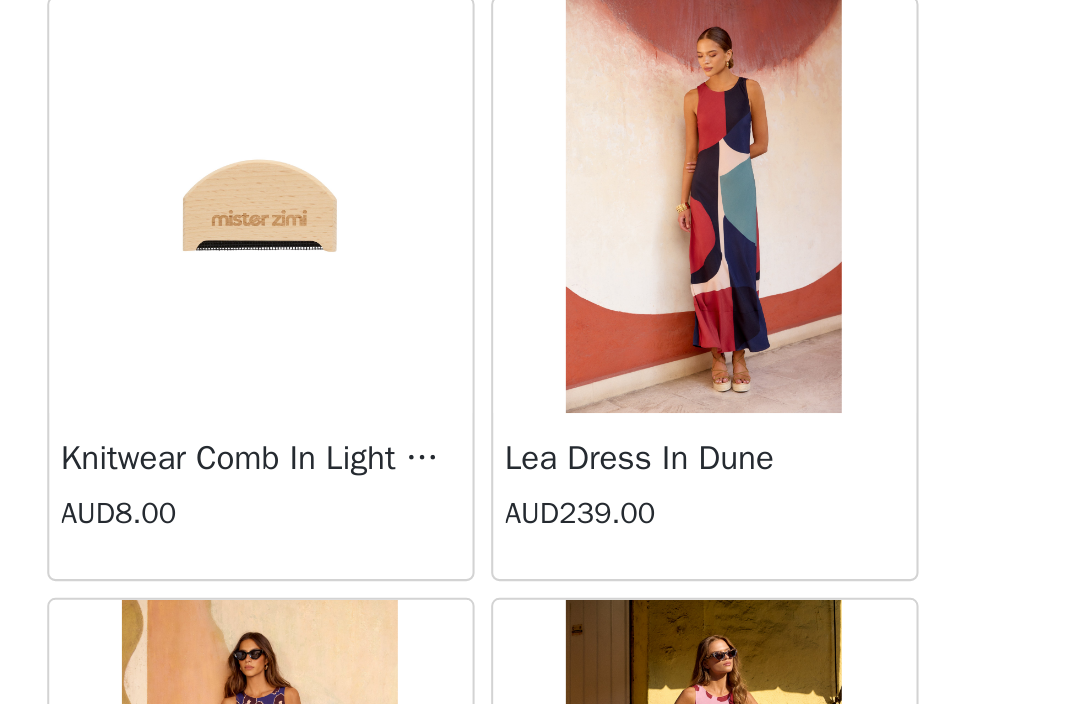 scroll, scrollTop: 0, scrollLeft: 0, axis: both 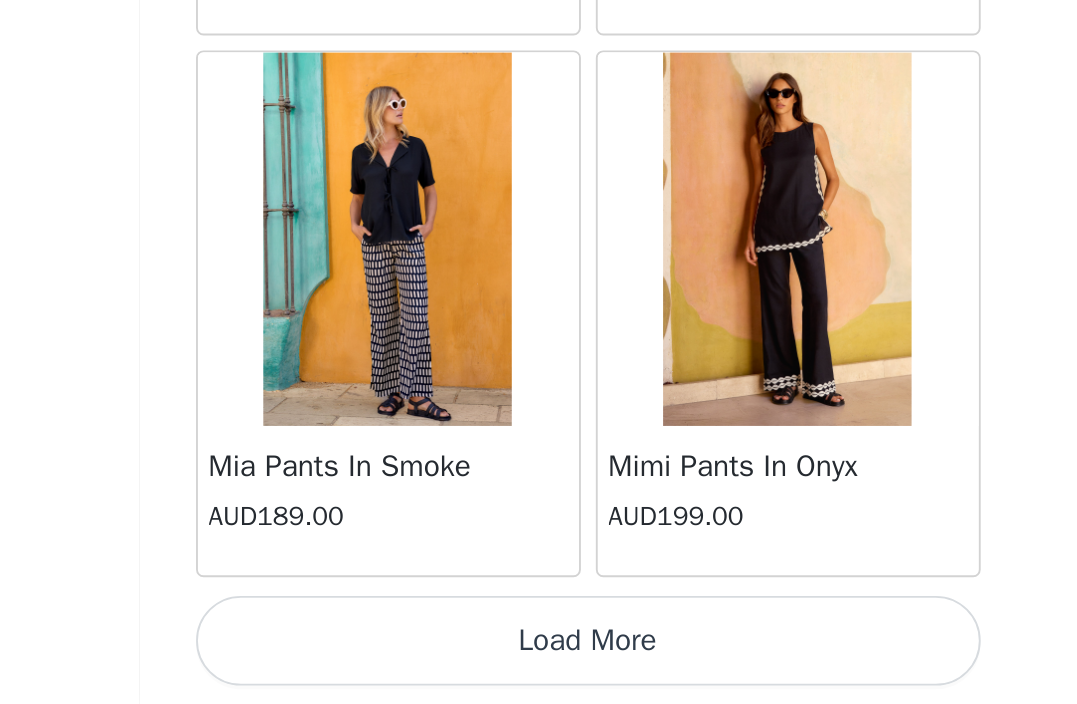 click on "Load More" at bounding box center (539, 670) 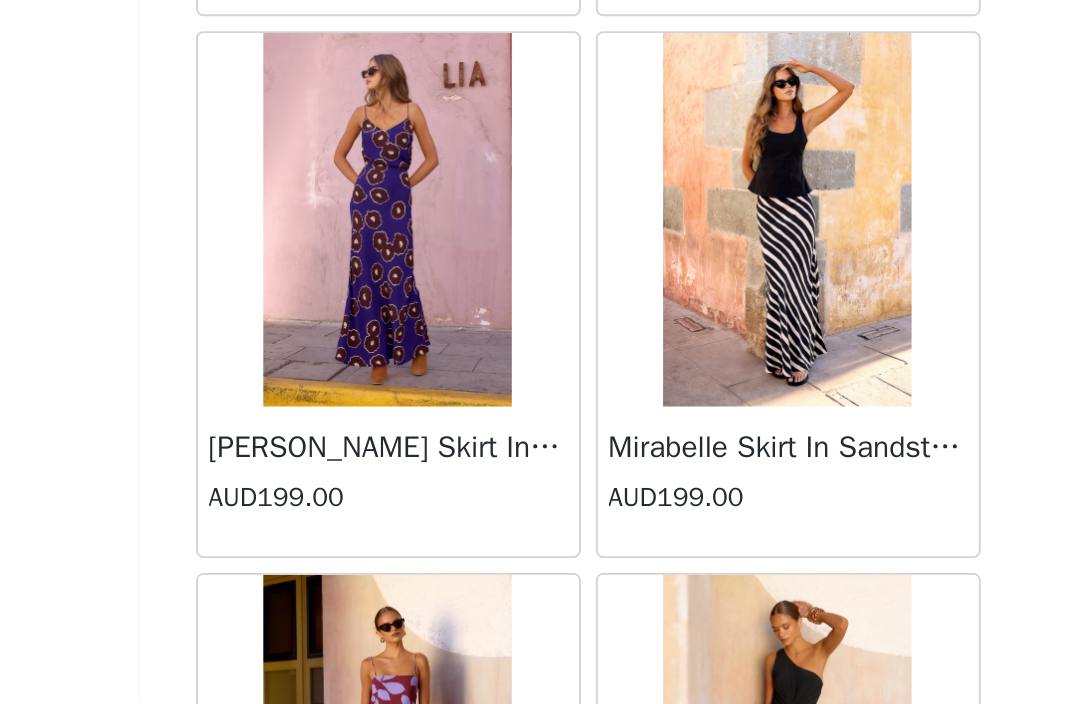 scroll, scrollTop: 11081, scrollLeft: 0, axis: vertical 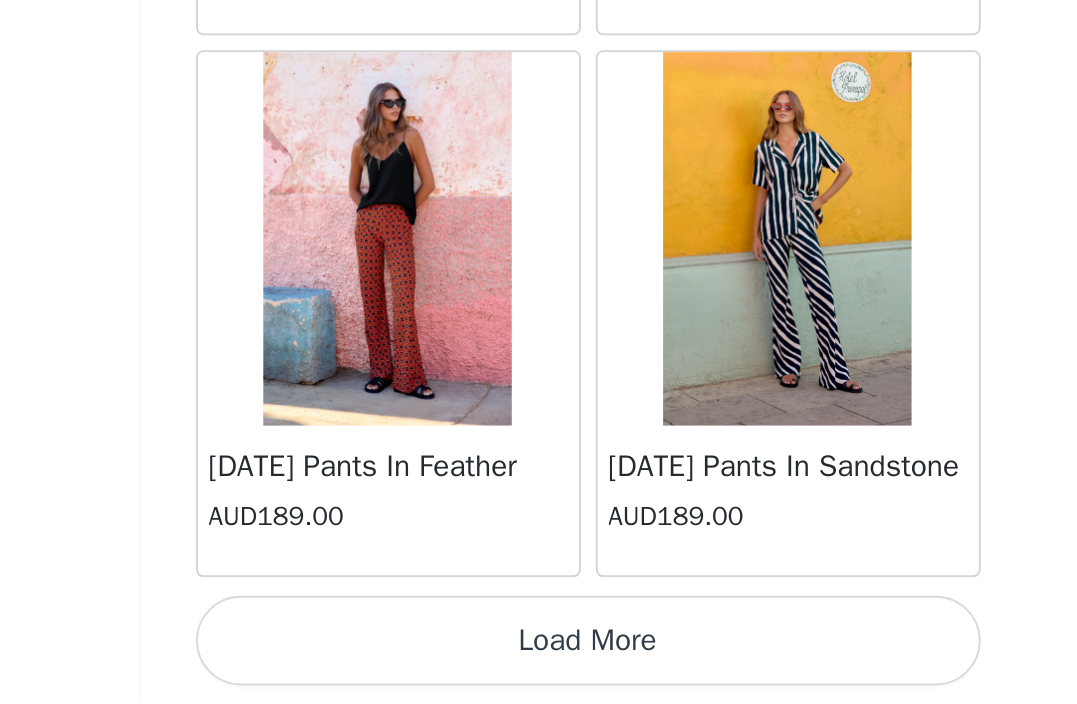 click on "Load More" at bounding box center (539, 670) 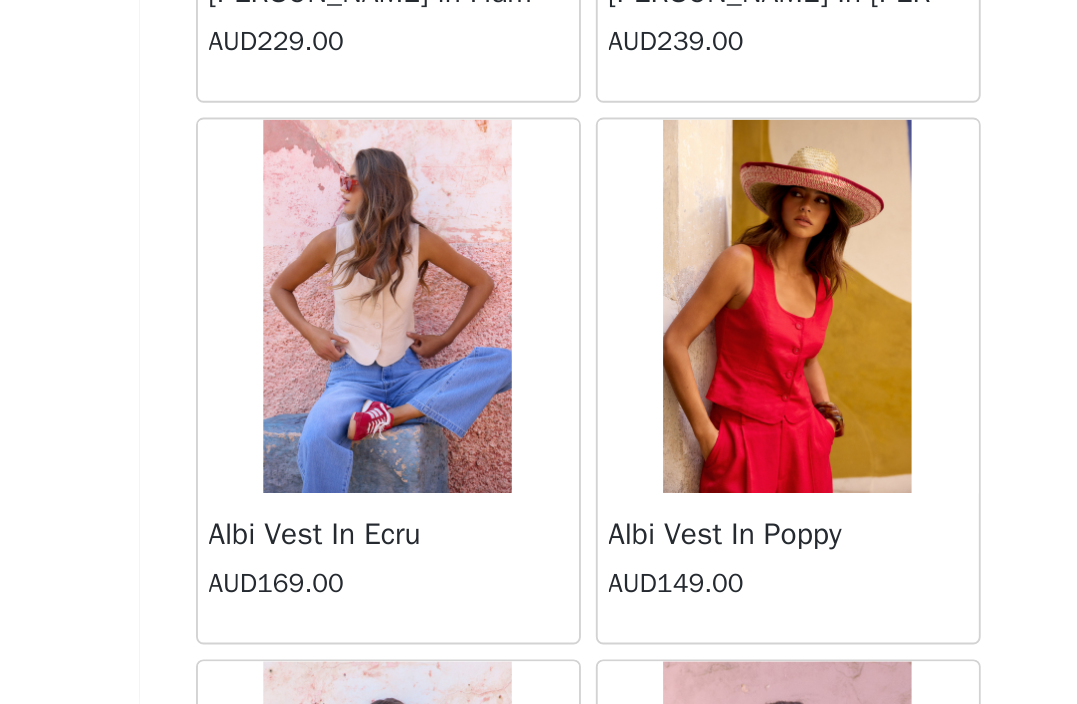 scroll, scrollTop: 0, scrollLeft: 0, axis: both 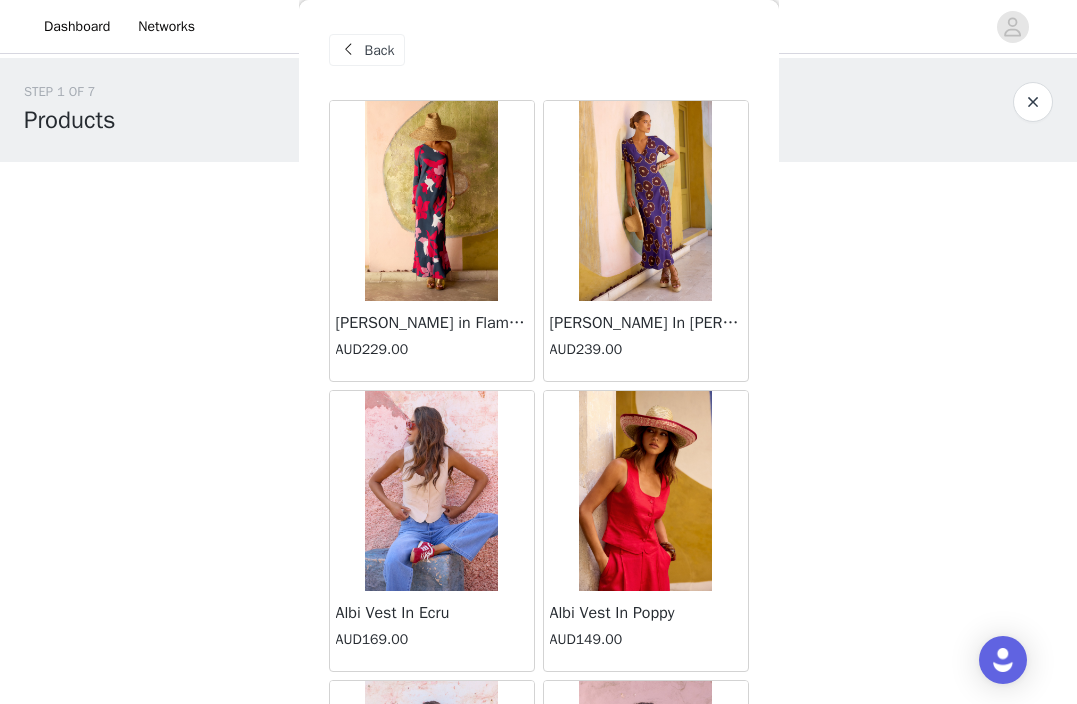 click at bounding box center [349, 50] 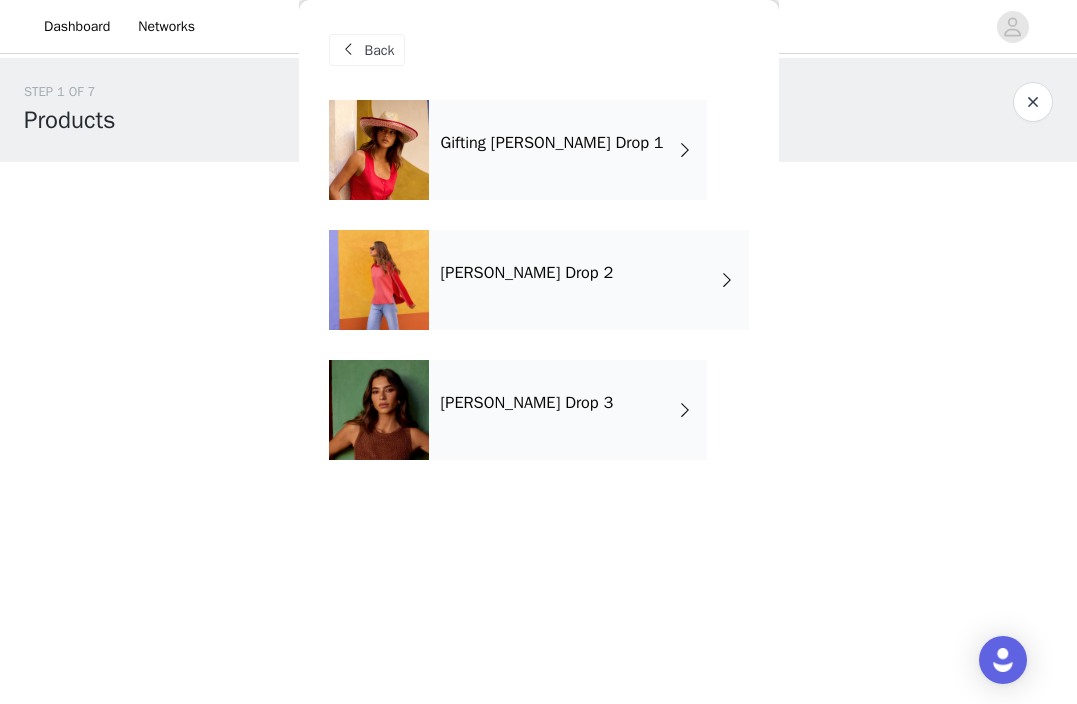 click on "[PERSON_NAME] Drop 2" at bounding box center [527, 273] 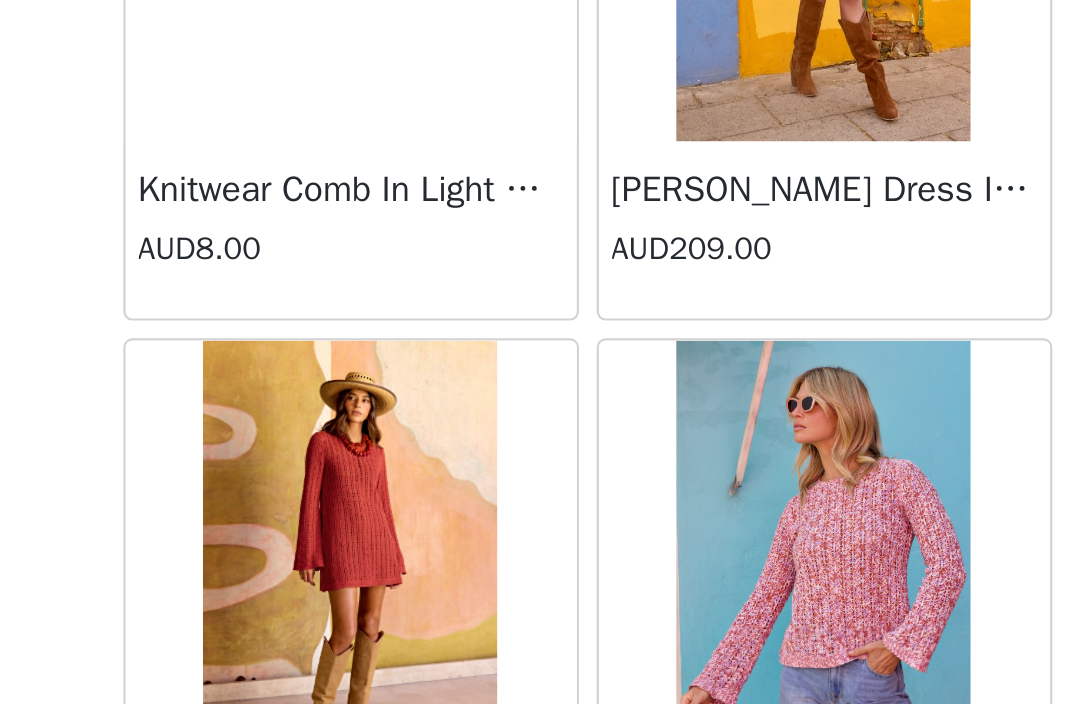 scroll, scrollTop: 2356, scrollLeft: 0, axis: vertical 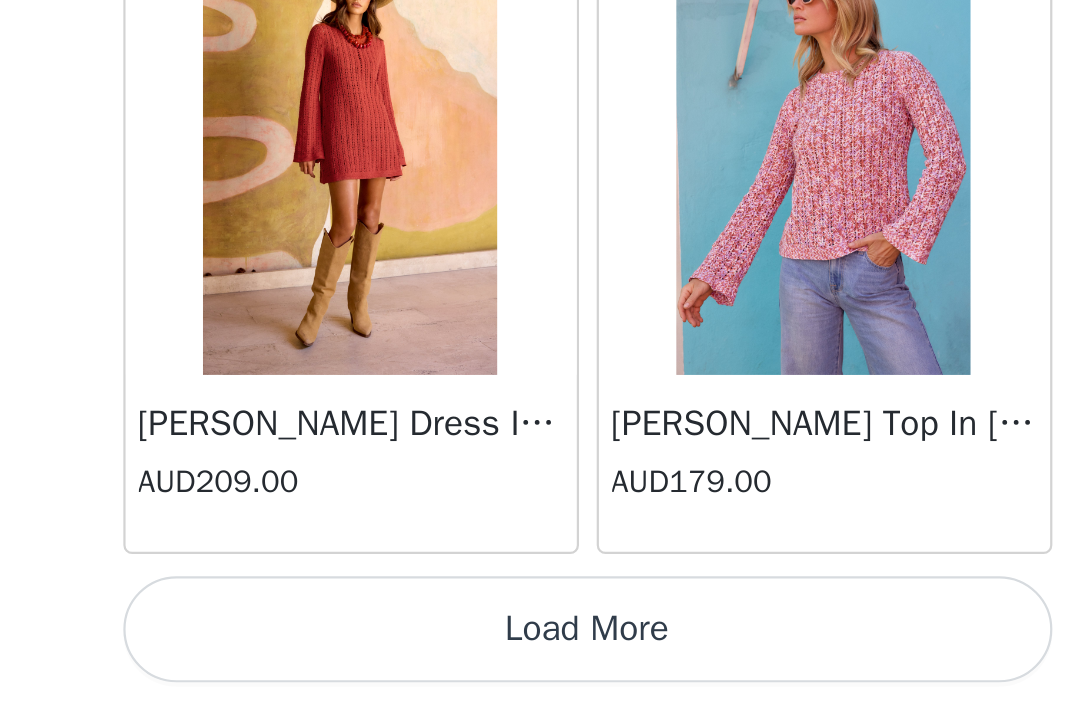 click on "Load More" at bounding box center (539, 670) 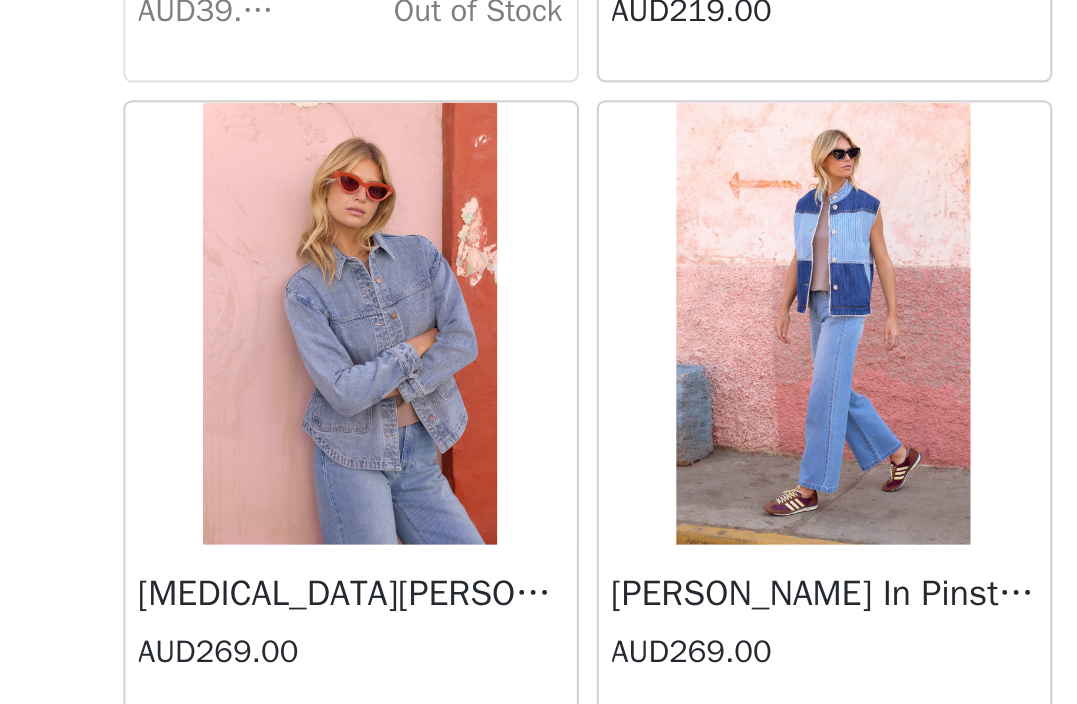 scroll, scrollTop: 2865, scrollLeft: 0, axis: vertical 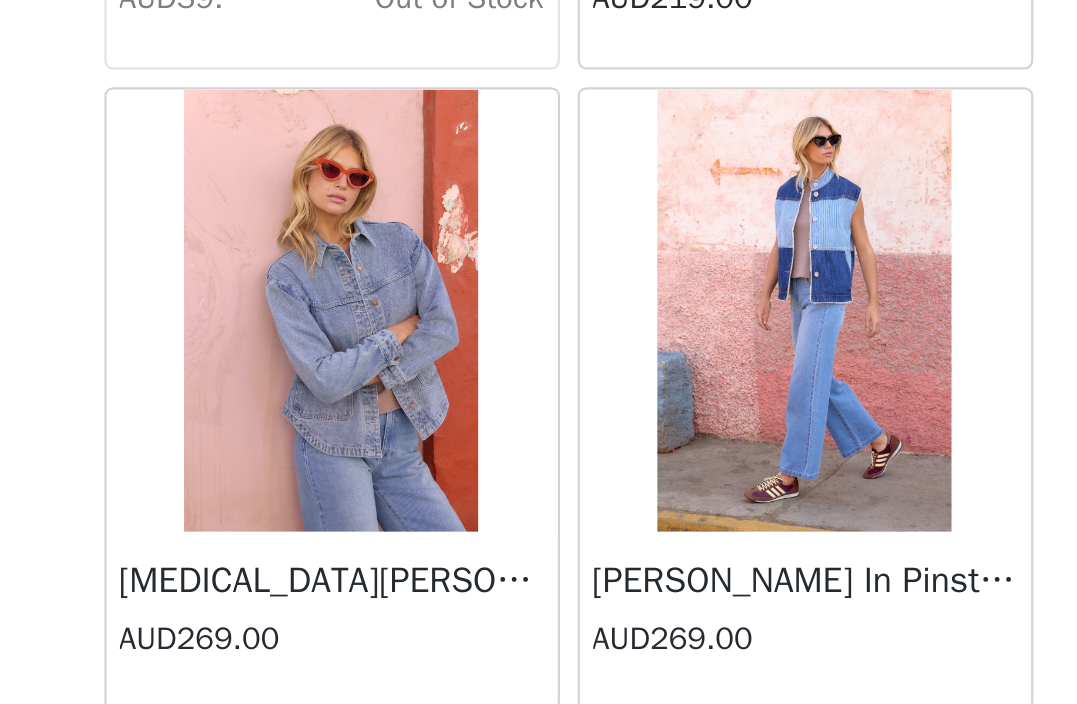 click at bounding box center (645, 526) 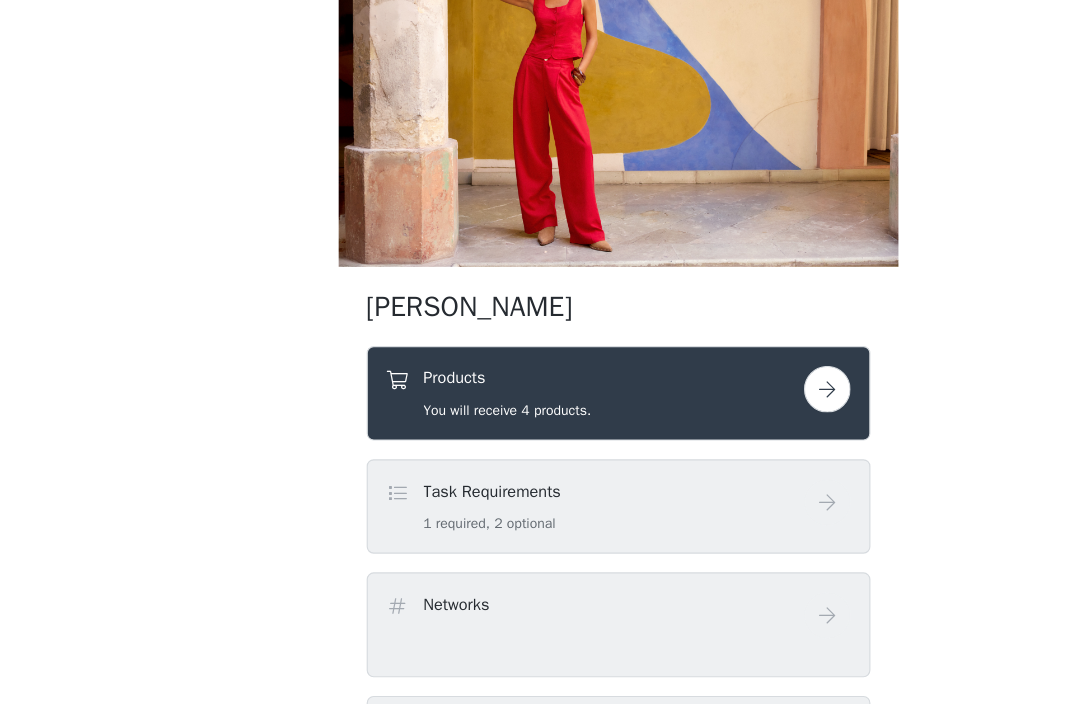 scroll, scrollTop: 52, scrollLeft: 0, axis: vertical 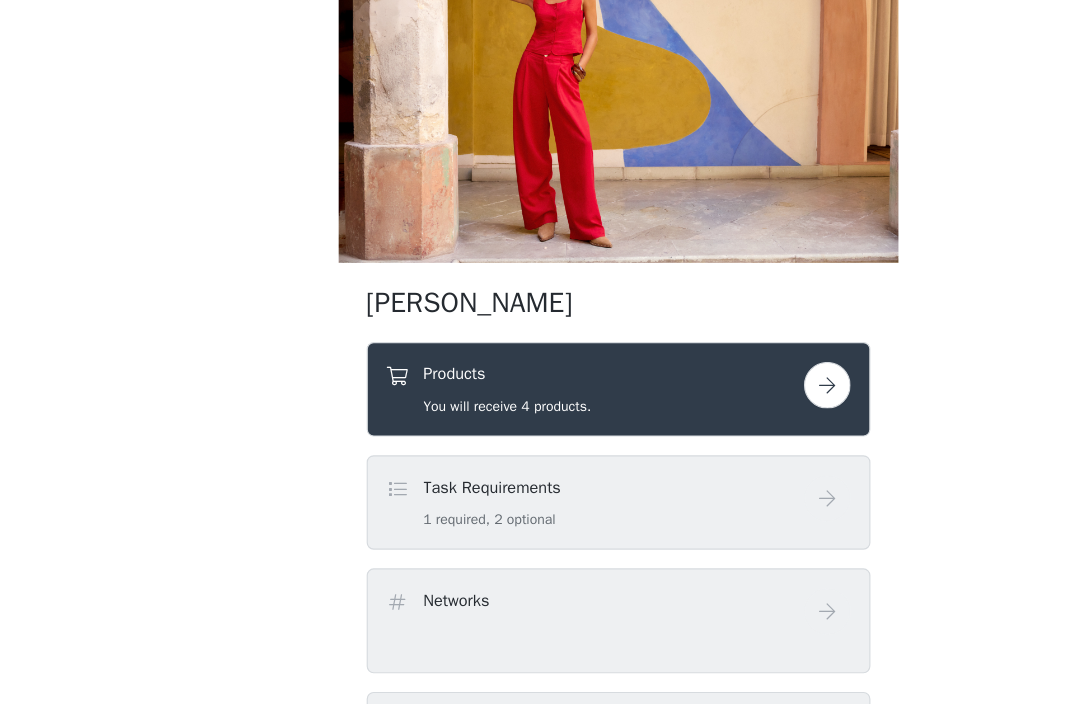 click at bounding box center (718, 431) 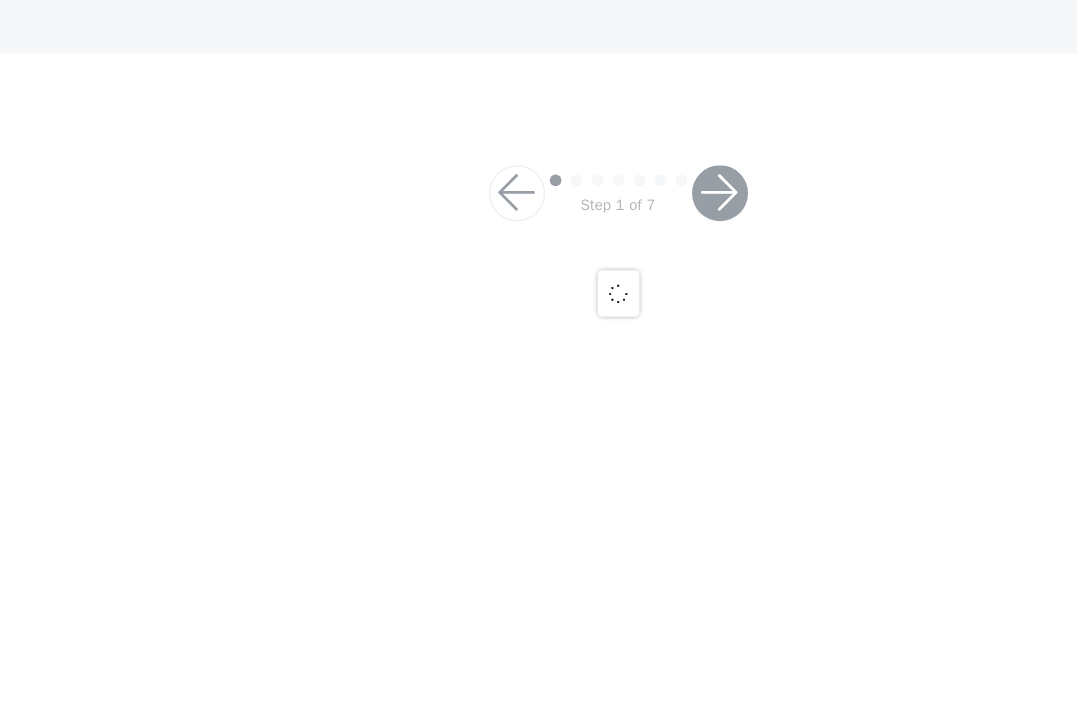 scroll, scrollTop: 0, scrollLeft: 0, axis: both 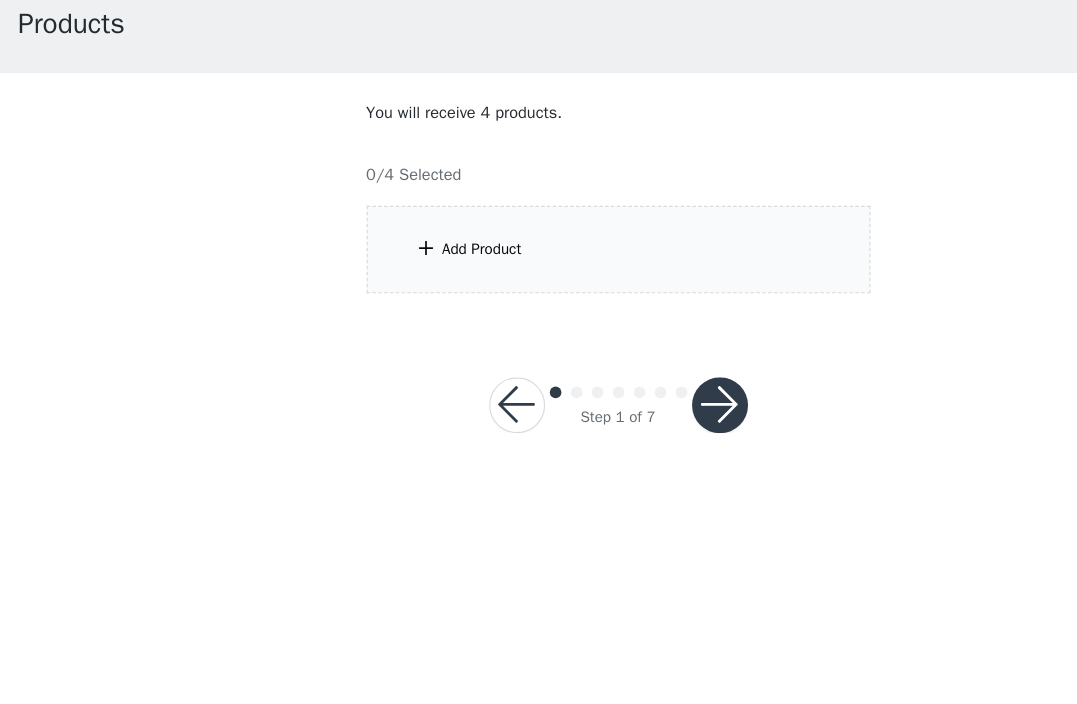 click on "Add Product" at bounding box center (539, 313) 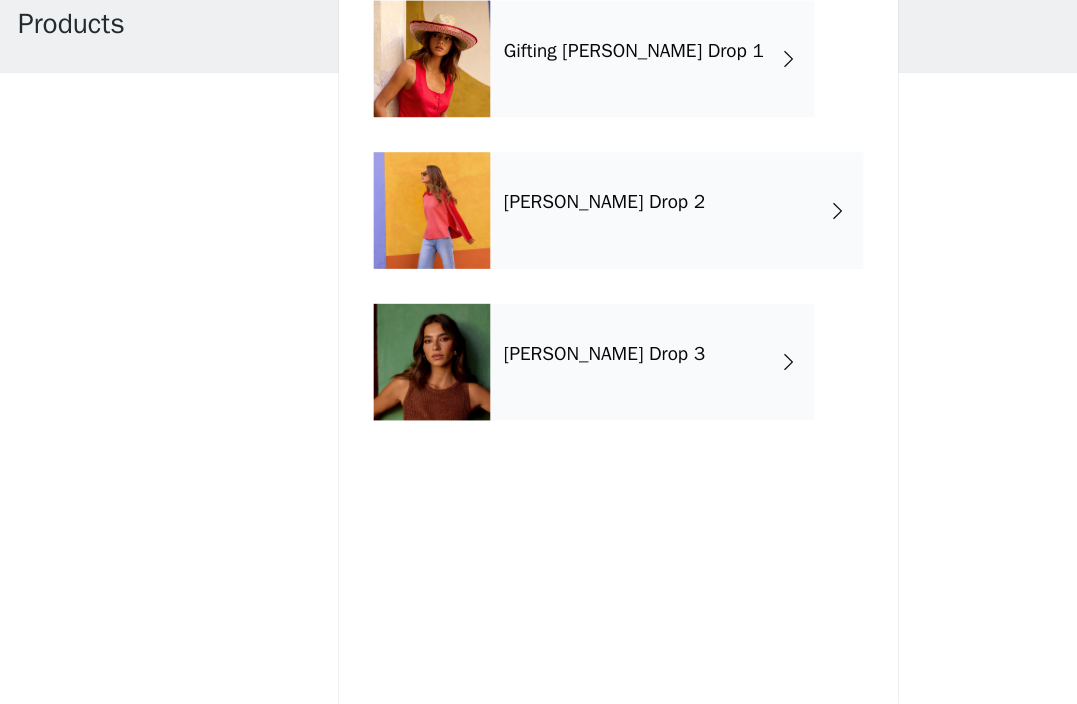 click on "[PERSON_NAME] Drop 3" at bounding box center [527, 403] 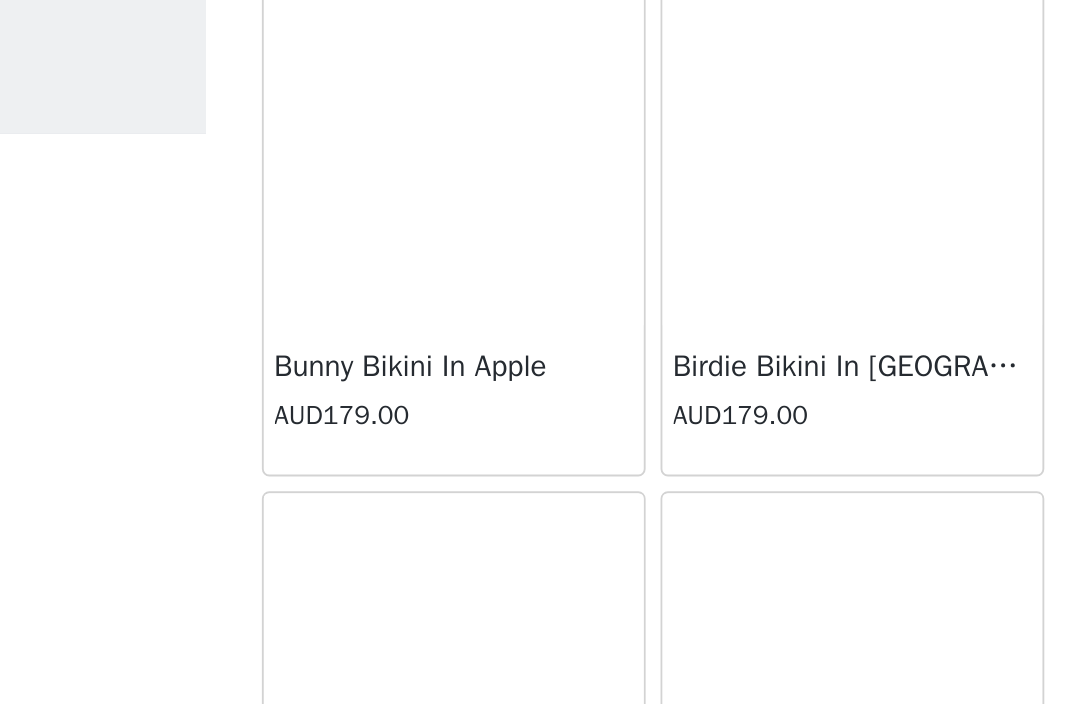 scroll, scrollTop: 2356, scrollLeft: 0, axis: vertical 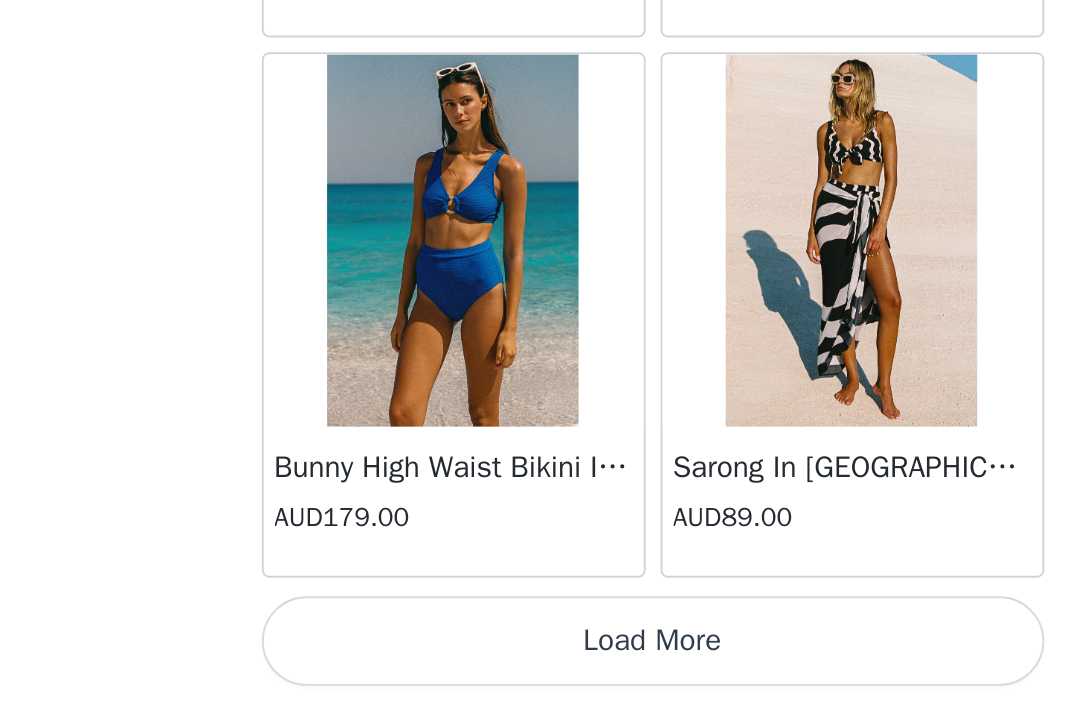click on "Load More" at bounding box center [539, 670] 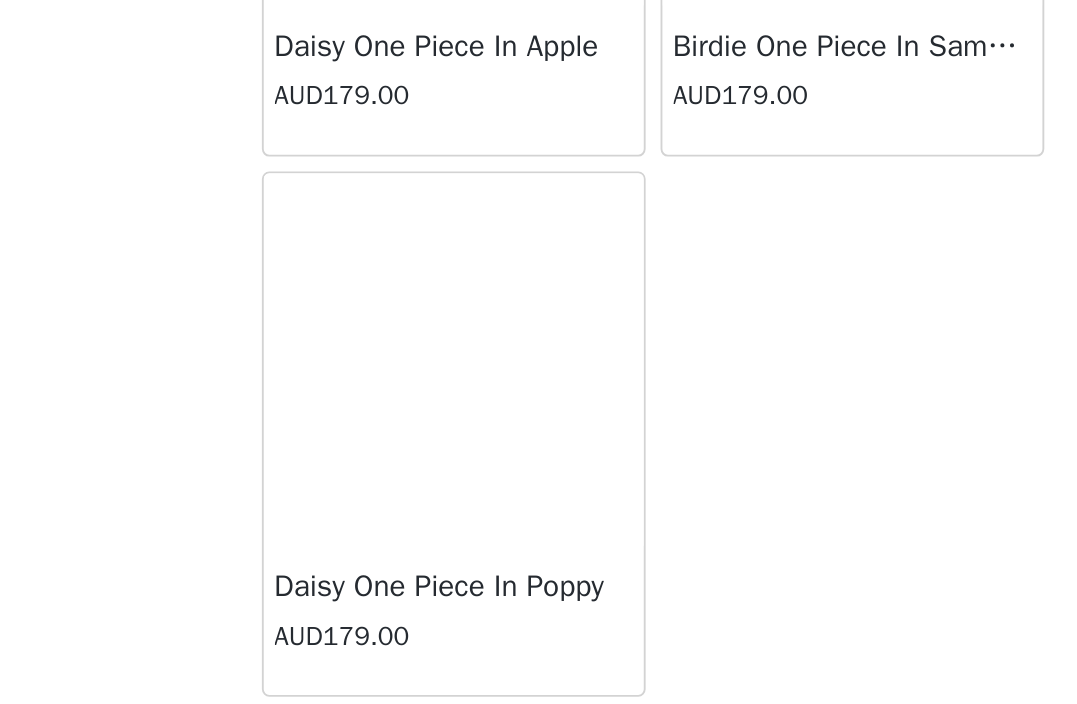 scroll, scrollTop: 4902, scrollLeft: 0, axis: vertical 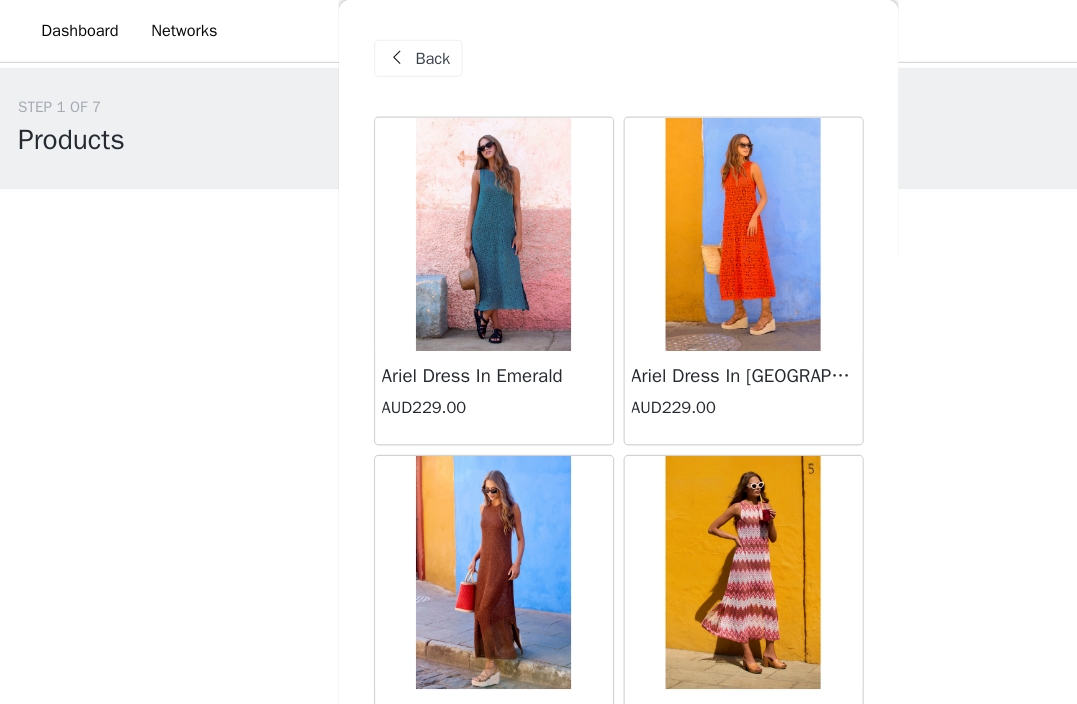 click on "Back" at bounding box center [539, 50] 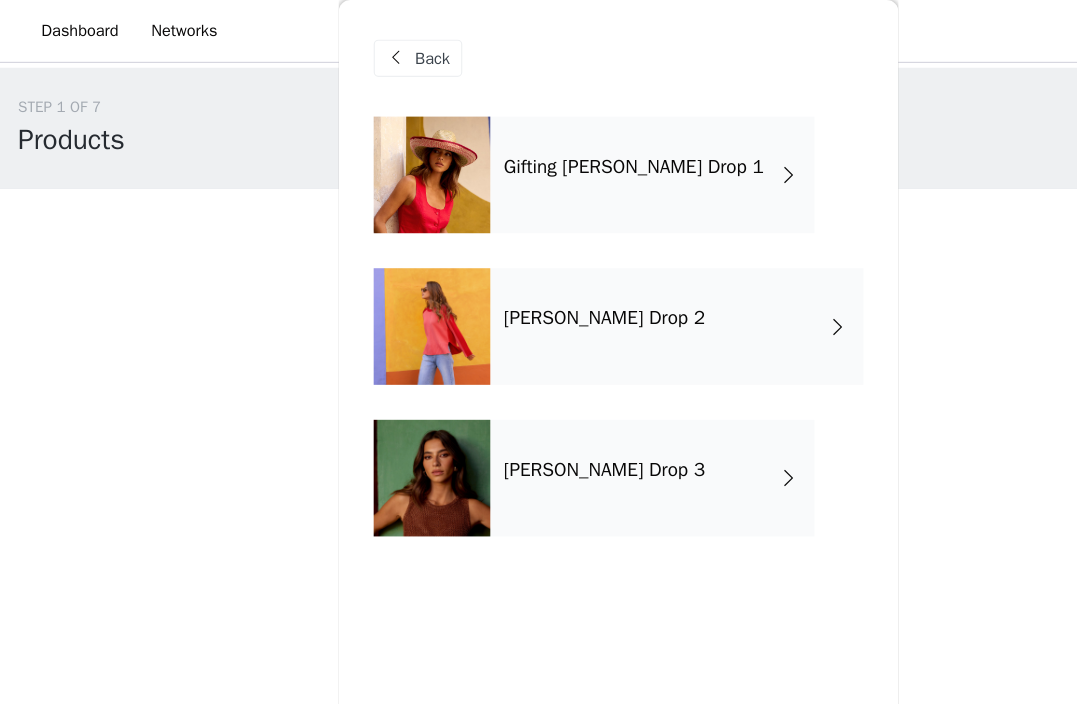 click on "[PERSON_NAME] Drop 2" at bounding box center (527, 273) 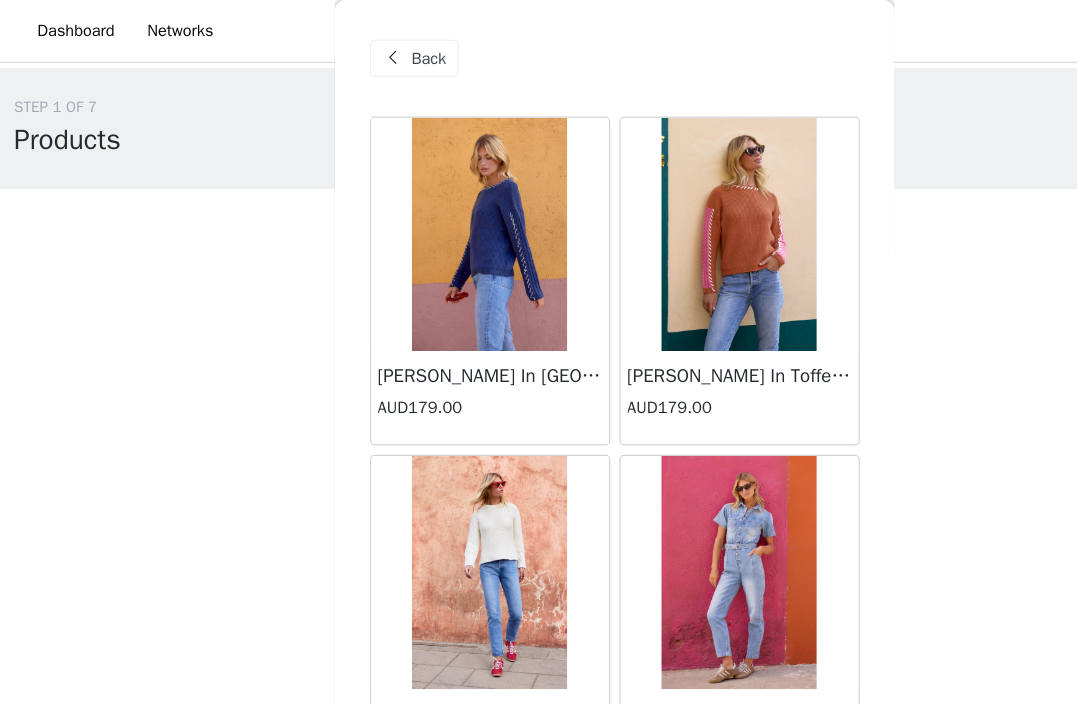 scroll, scrollTop: 0, scrollLeft: 0, axis: both 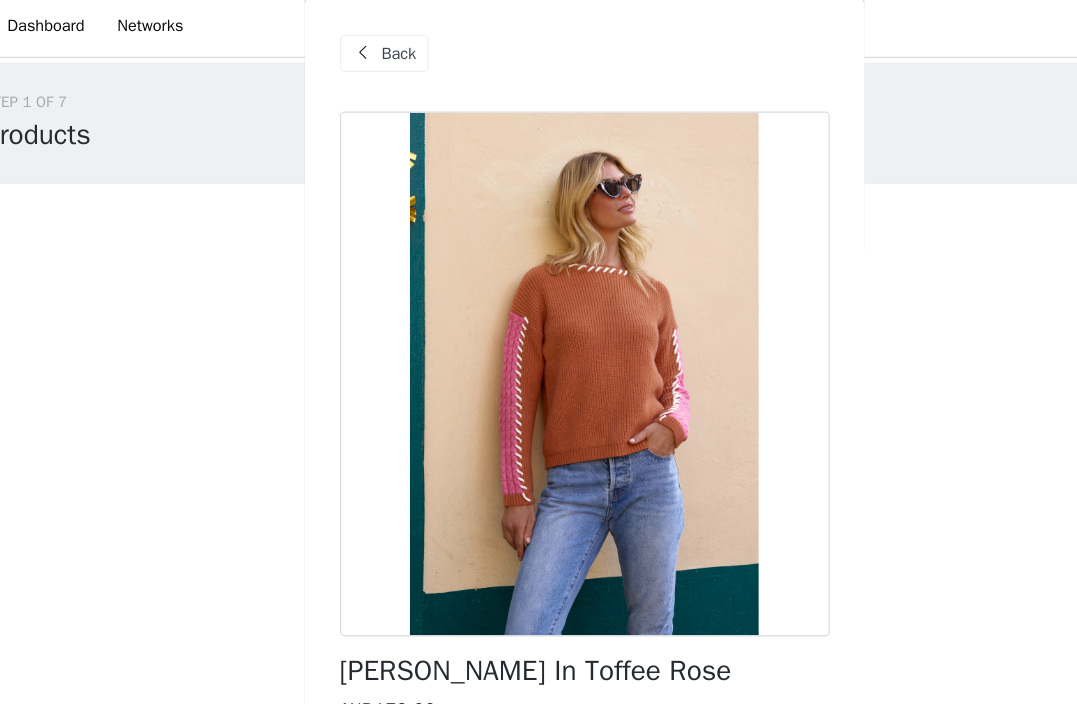 click at bounding box center (349, 50) 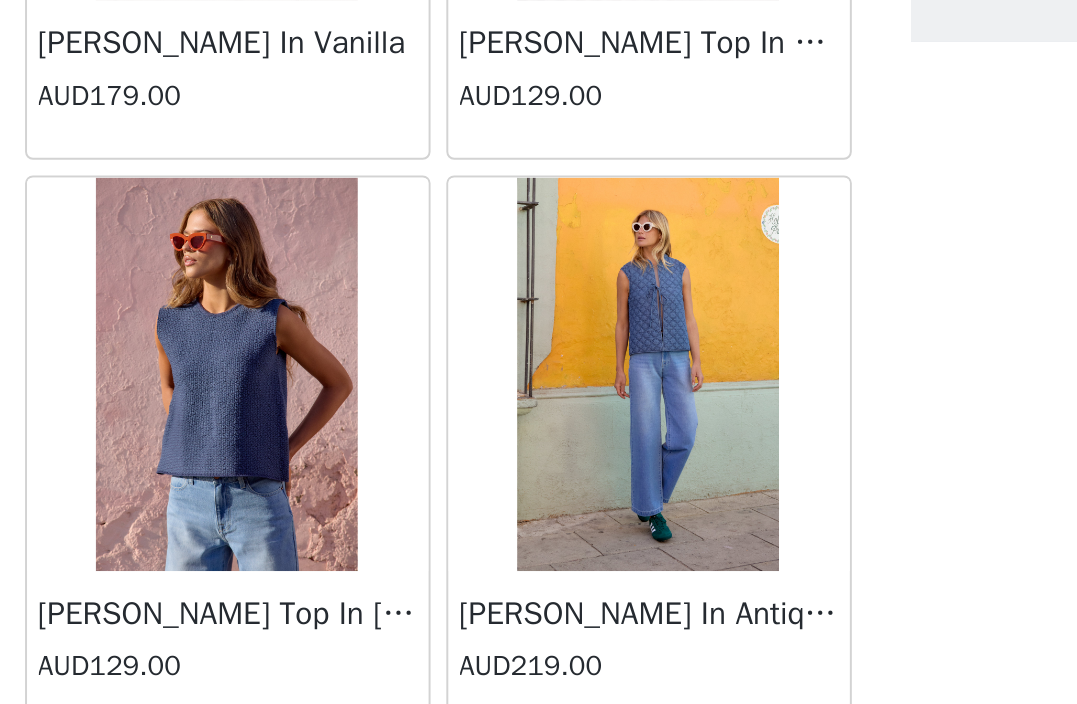 scroll, scrollTop: 743, scrollLeft: 0, axis: vertical 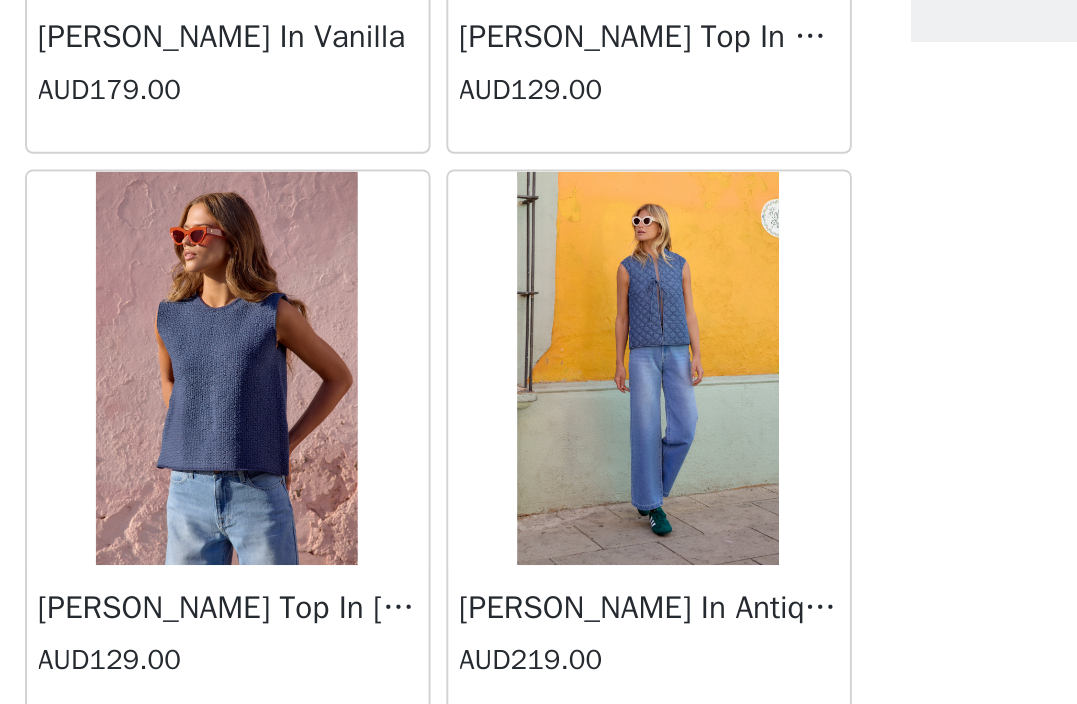 click at bounding box center (645, 328) 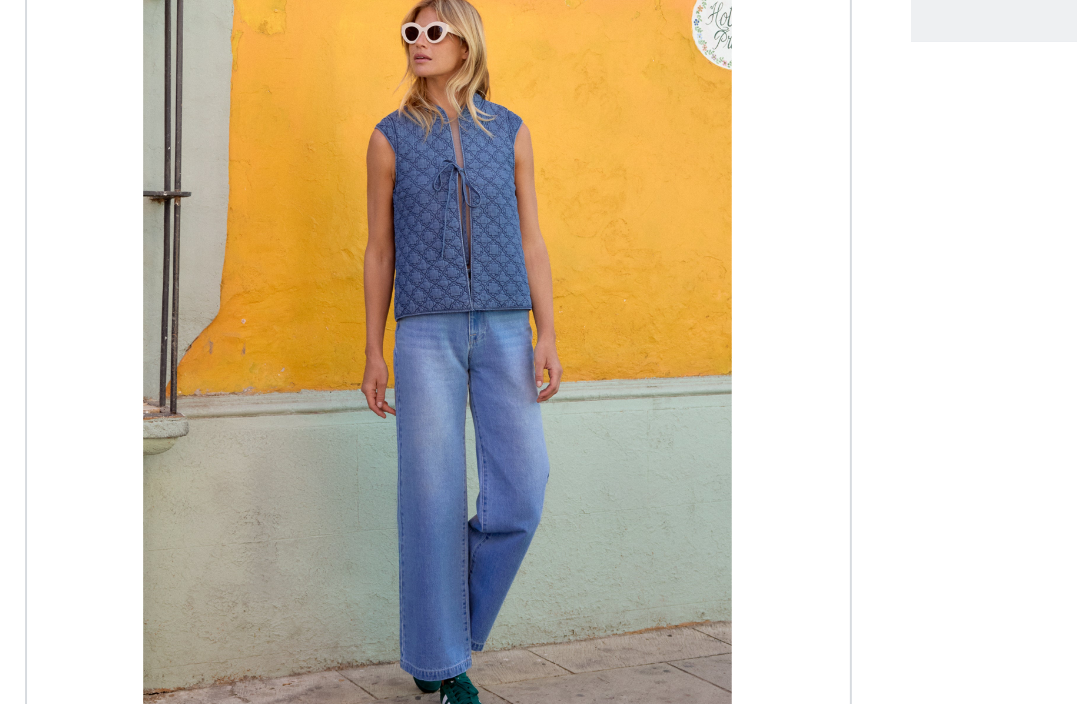 scroll, scrollTop: 0, scrollLeft: 0, axis: both 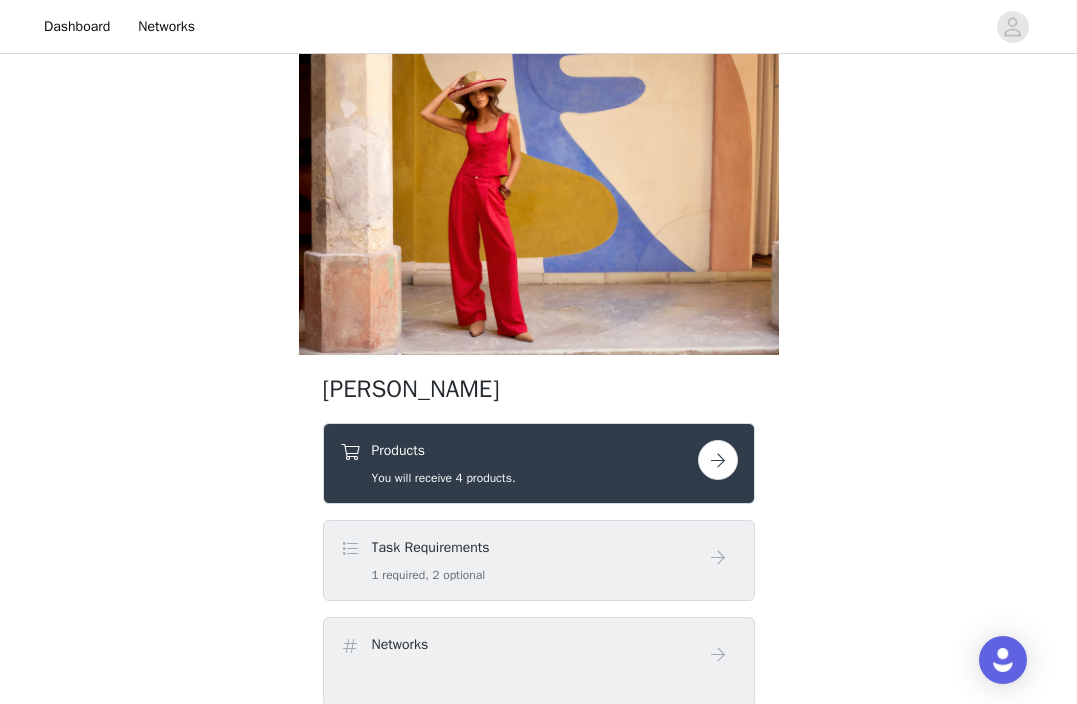 click at bounding box center [718, 460] 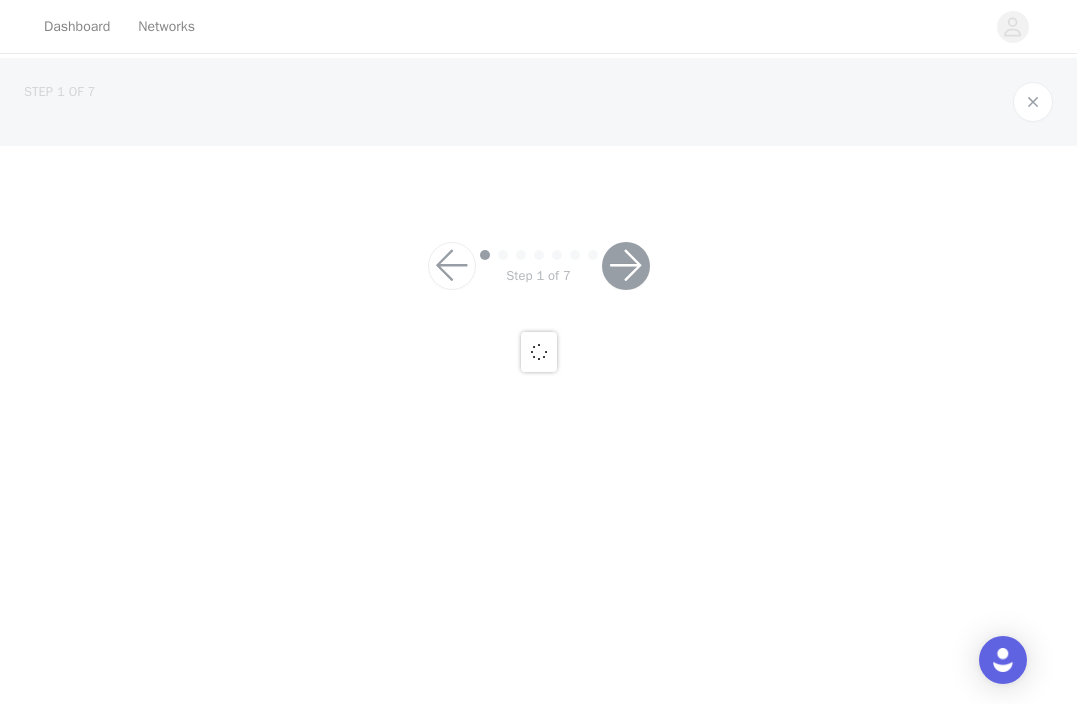 scroll, scrollTop: 0, scrollLeft: 0, axis: both 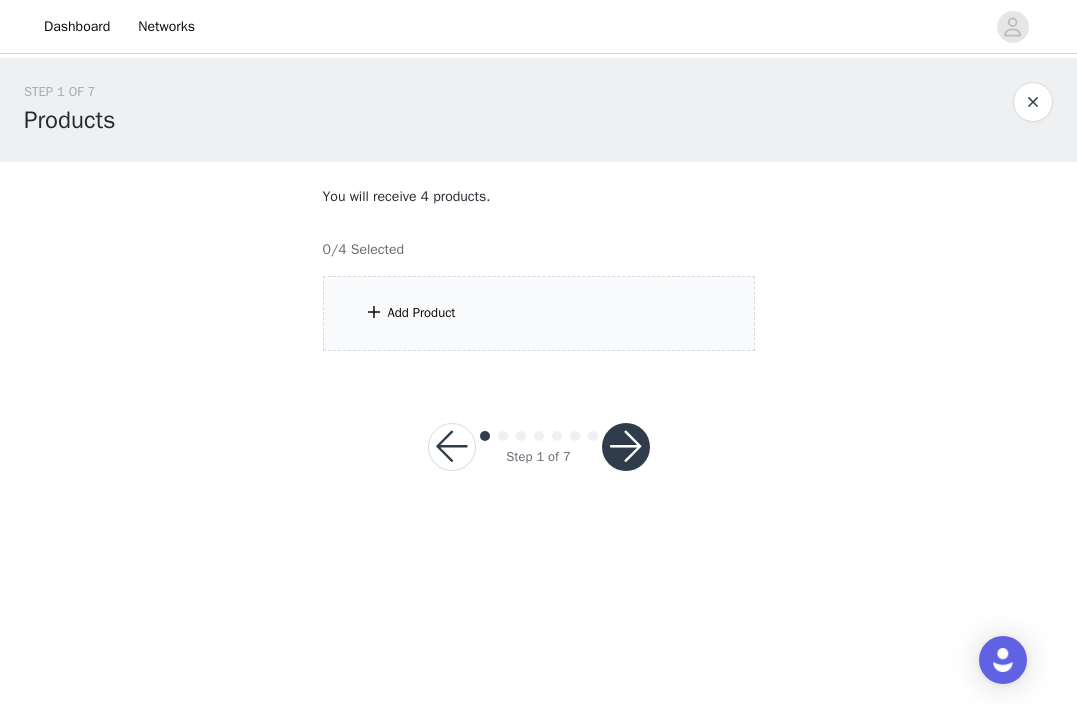 click on "Add Product" at bounding box center (539, 313) 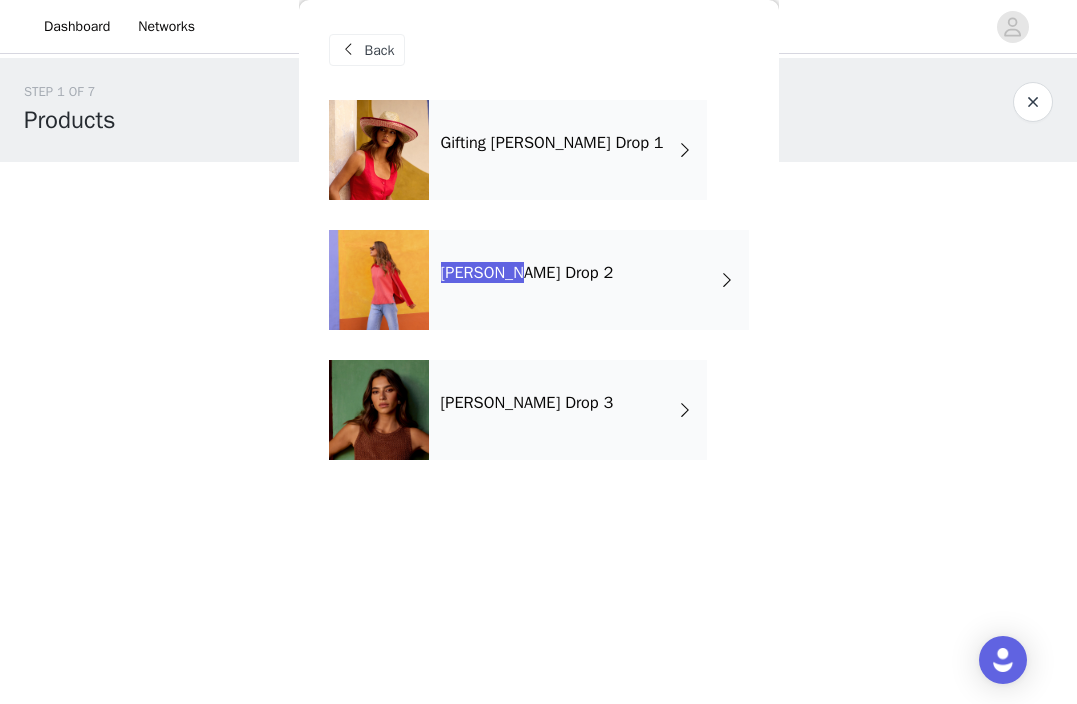 drag, startPoint x: 510, startPoint y: 263, endPoint x: 531, endPoint y: 208, distance: 58.872746 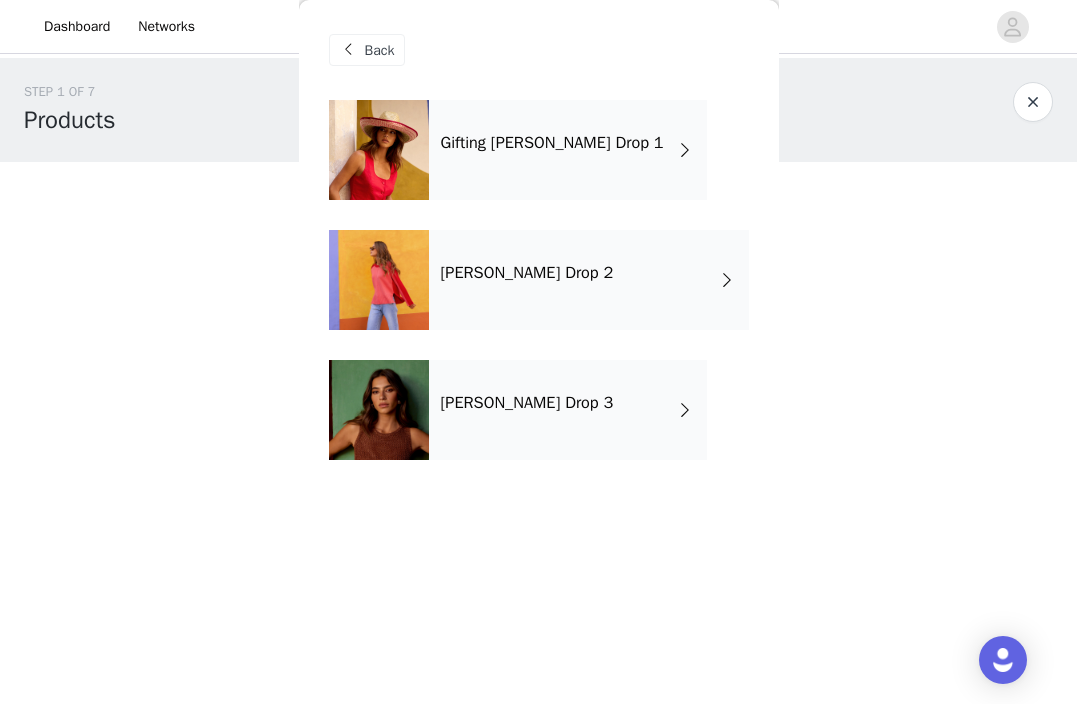 click on "STEP 1 OF 7
Products
You will receive 4 products.       0/4 Selected           Add Product       Back     Gifting [PERSON_NAME] Drop 1     [PERSON_NAME] Drop 2     [PERSON_NAME] Drop 3" at bounding box center [538, 216] 